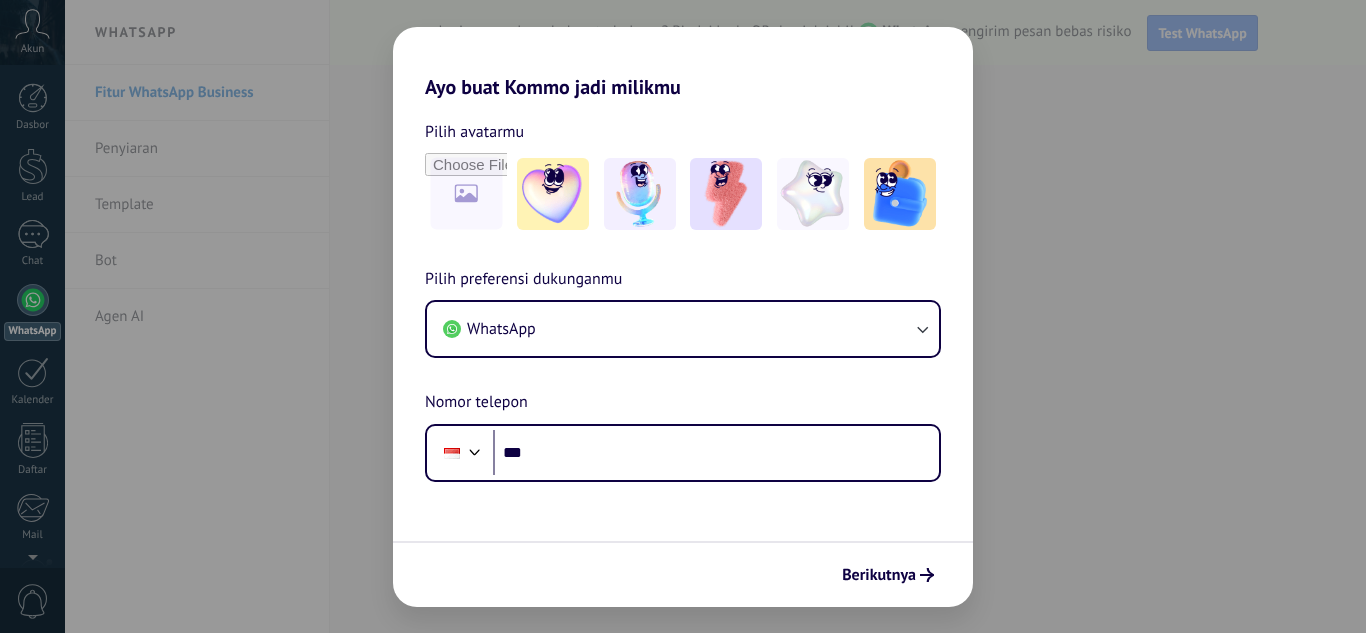 scroll, scrollTop: 0, scrollLeft: 0, axis: both 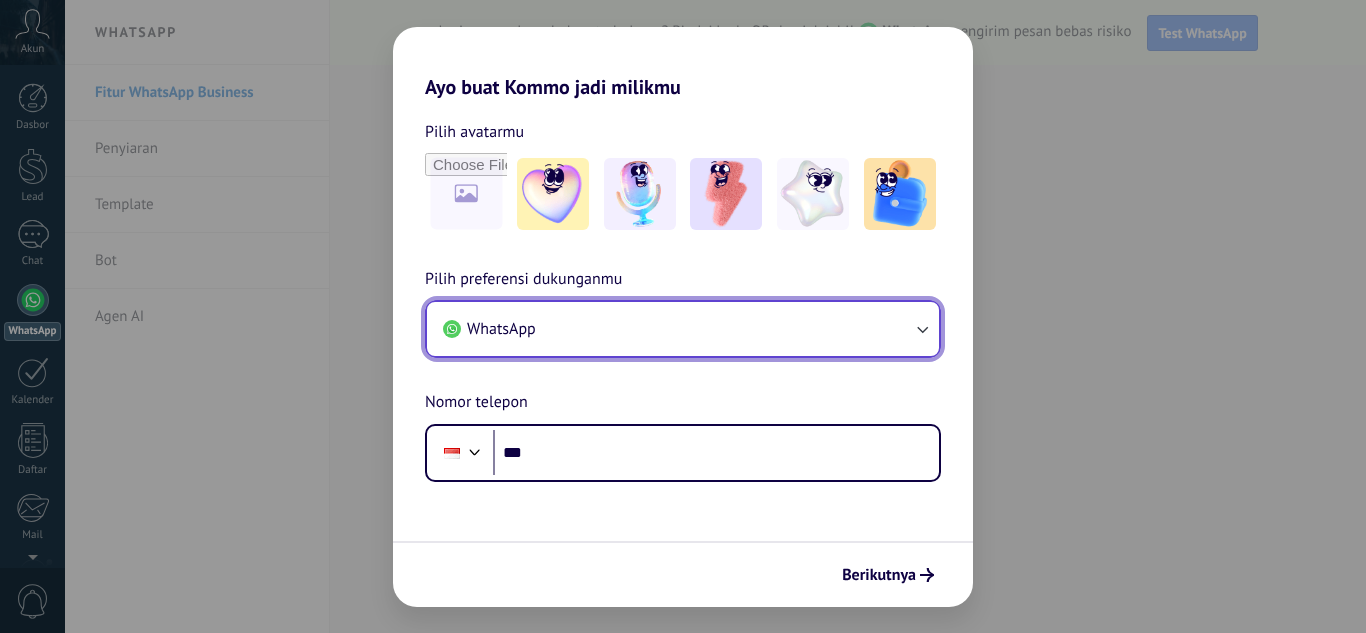 click 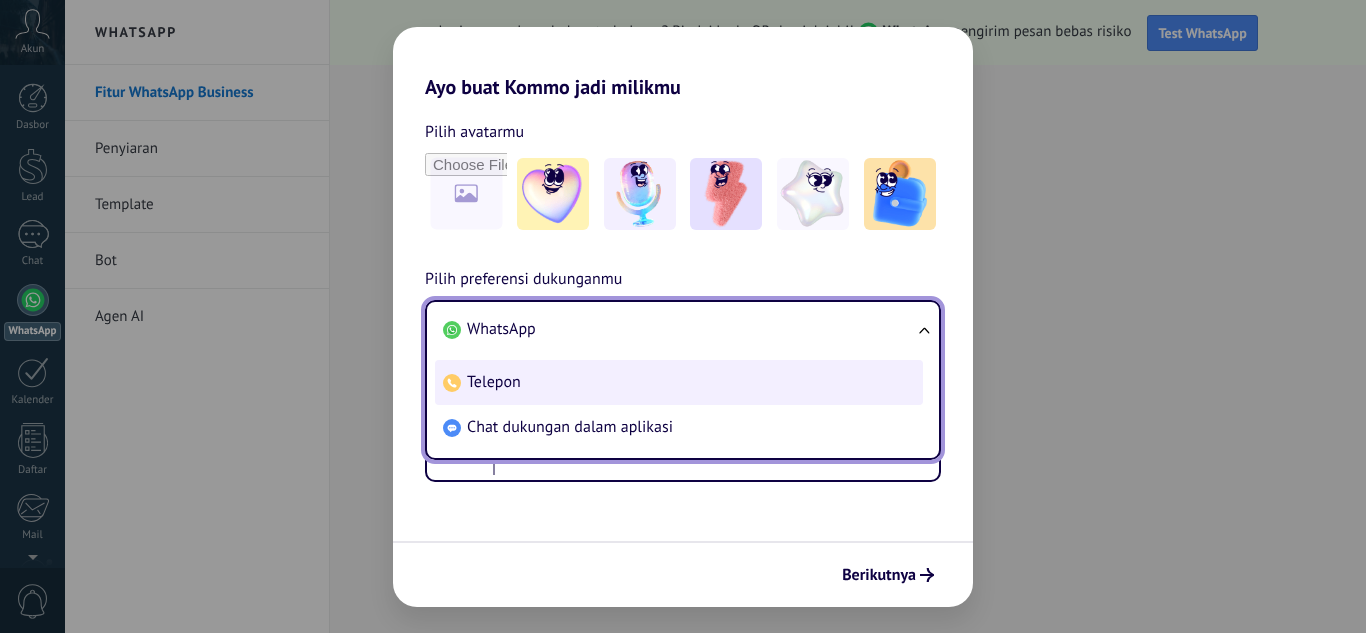 scroll, scrollTop: 0, scrollLeft: 0, axis: both 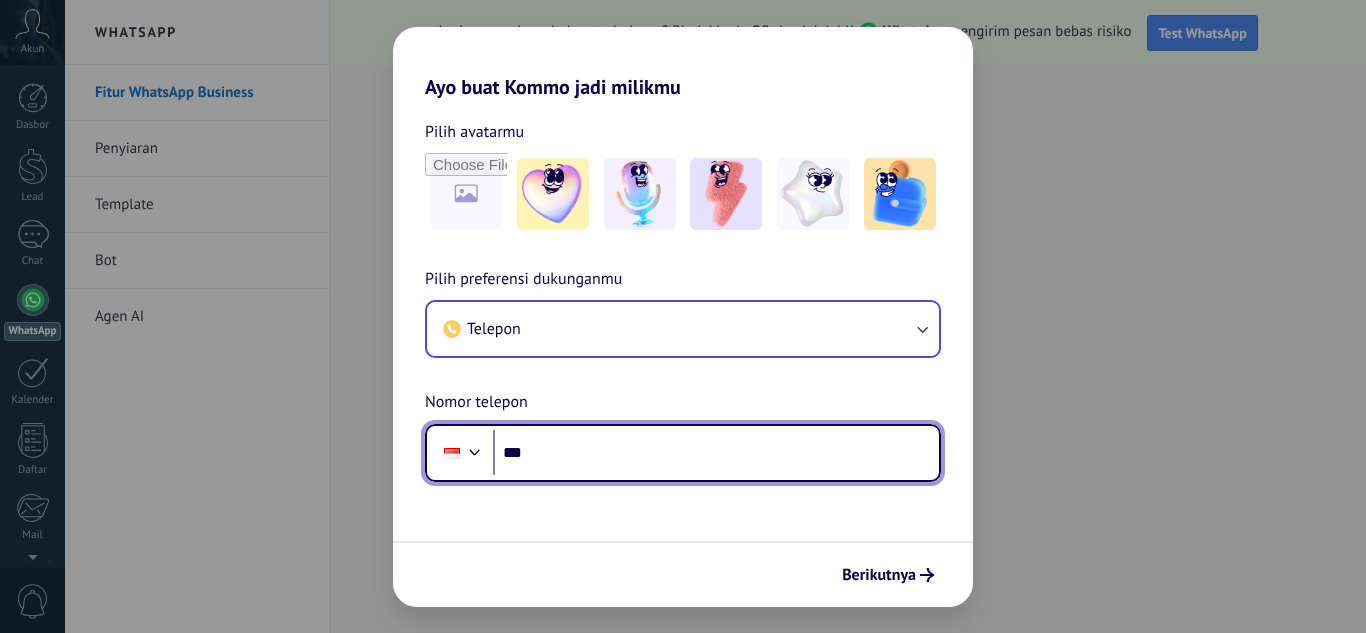 click on "***" at bounding box center (716, 453) 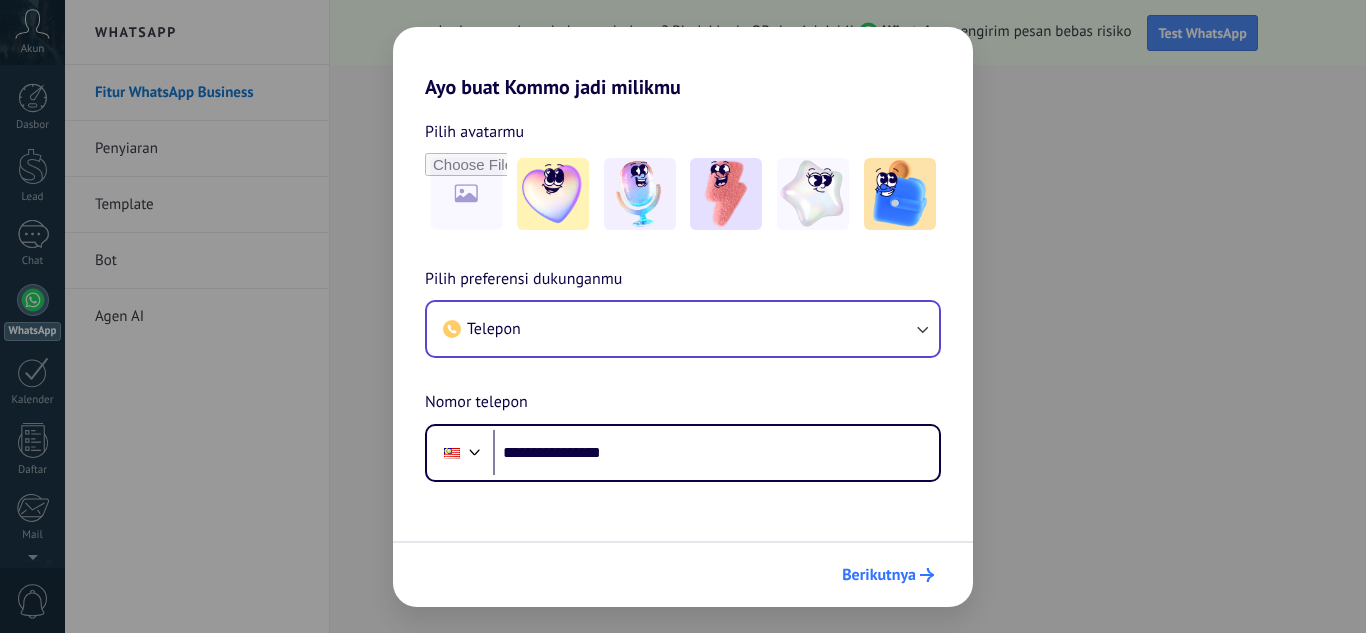 click 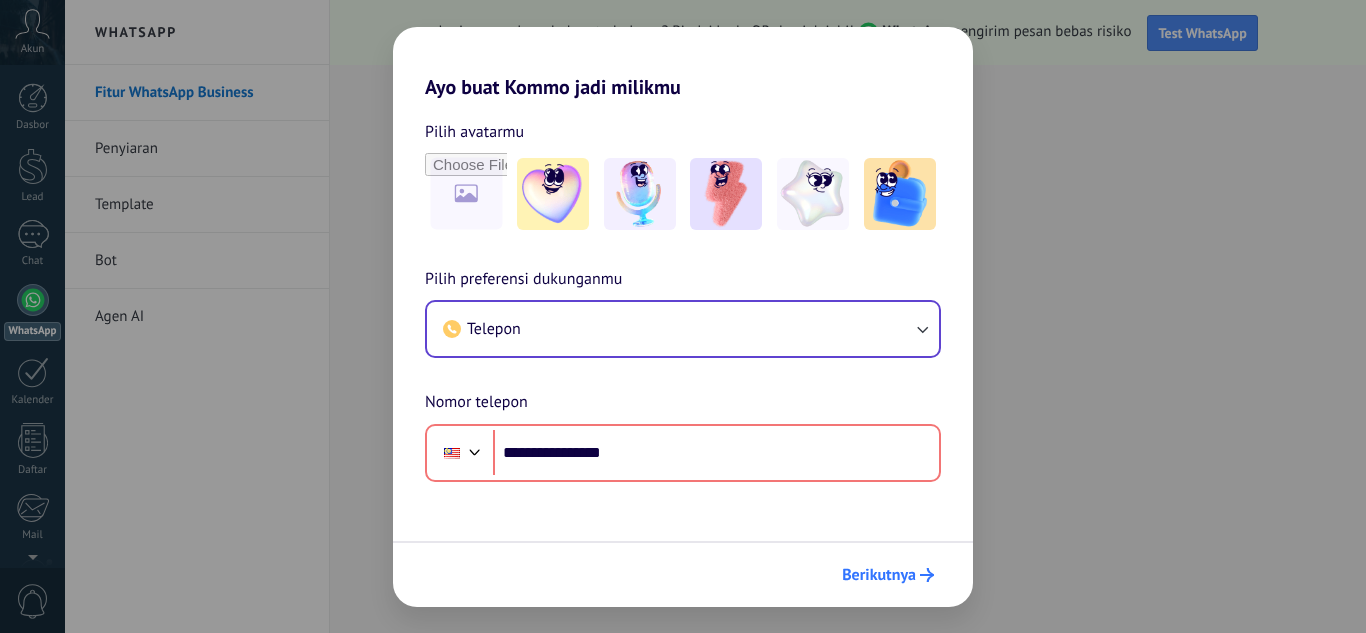 click 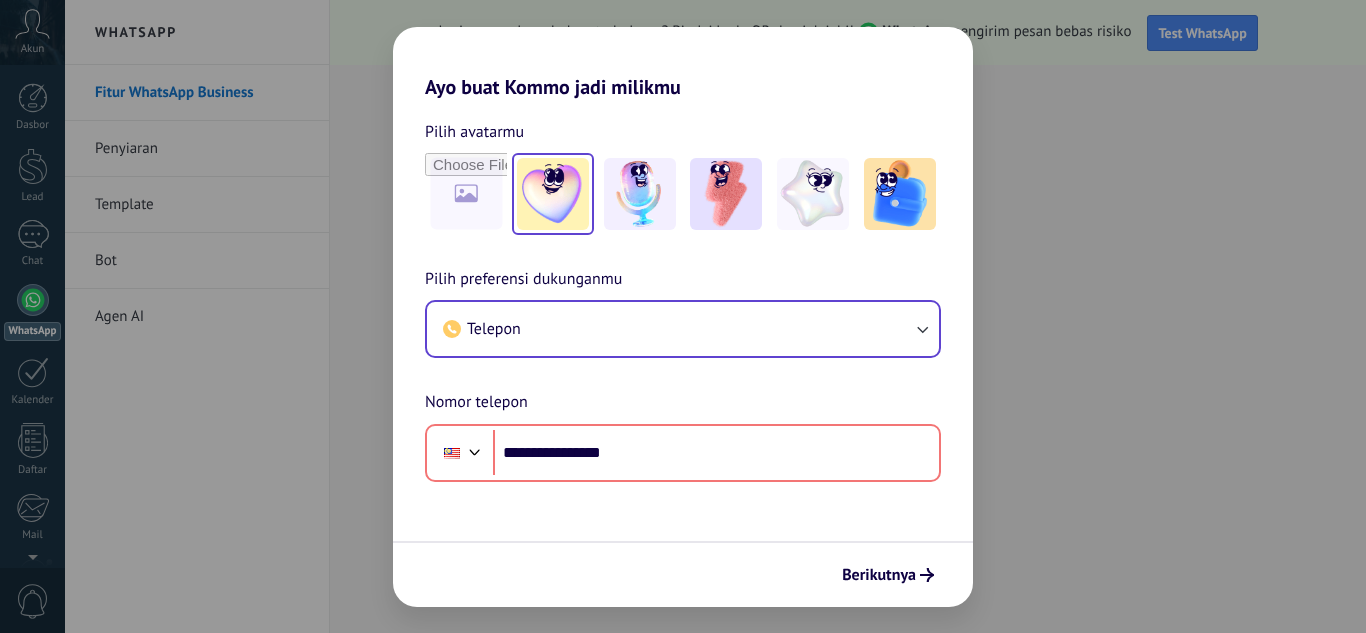 click at bounding box center [553, 194] 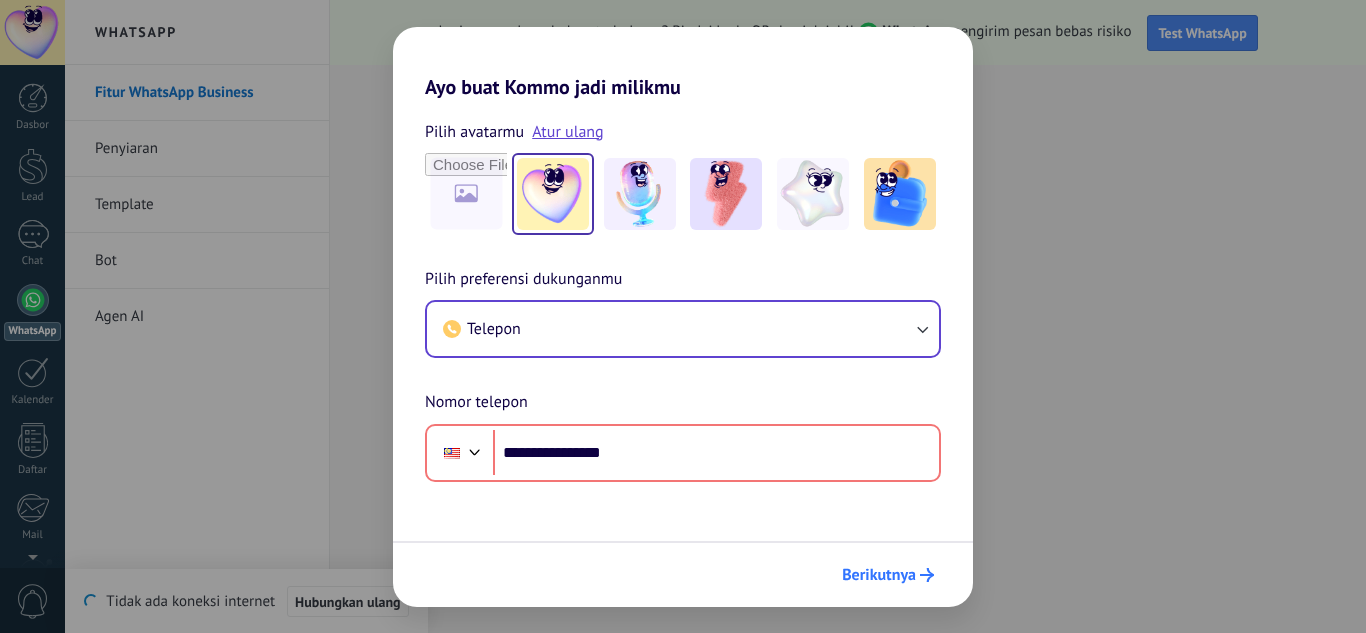 click on "Berikutnya" at bounding box center [879, 575] 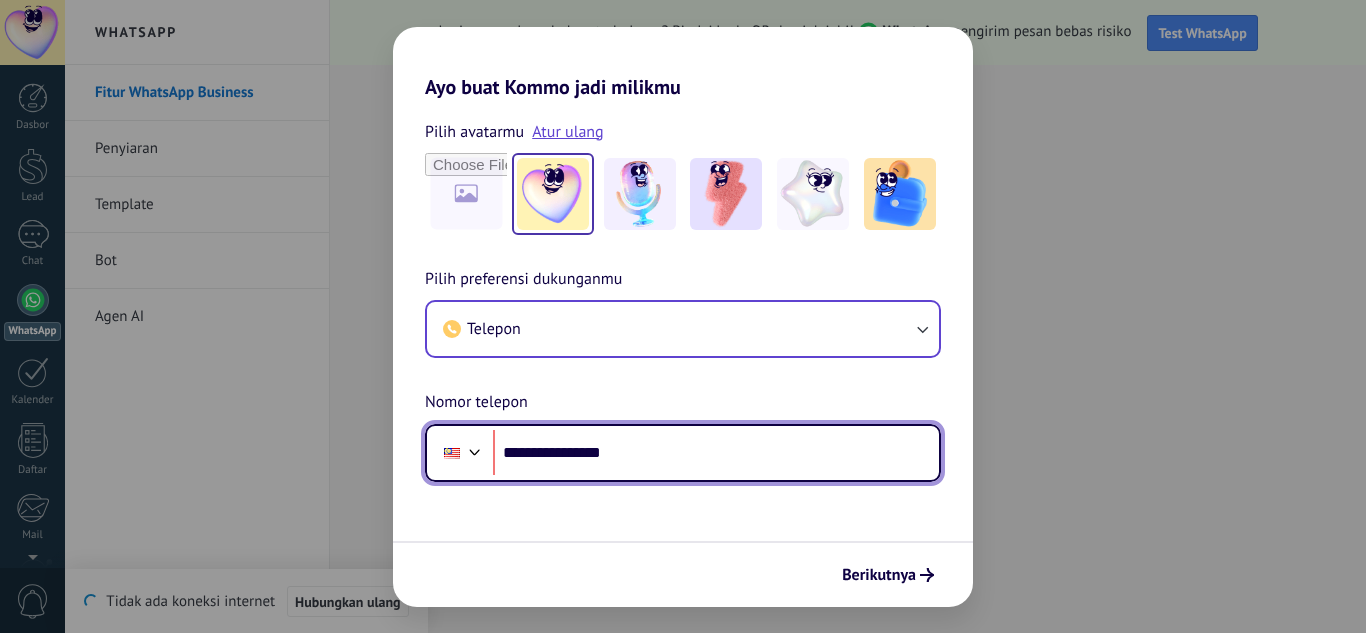 click on "**********" at bounding box center [716, 453] 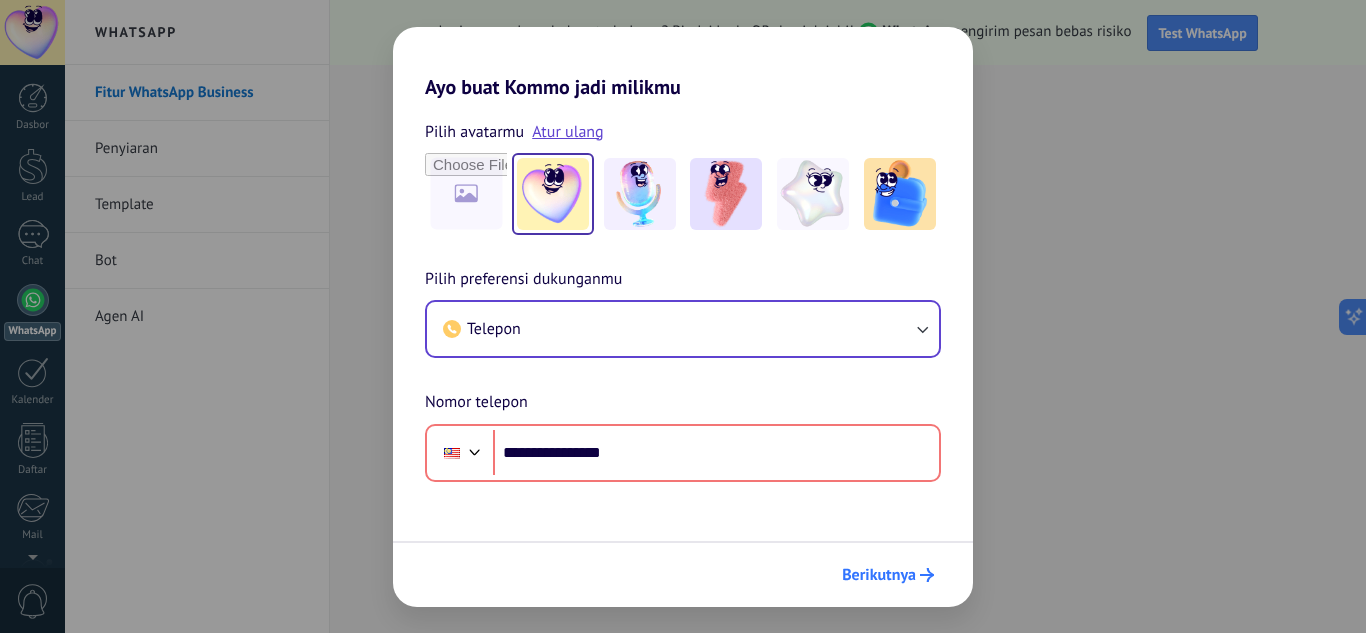 click on "Berikutnya" at bounding box center (879, 575) 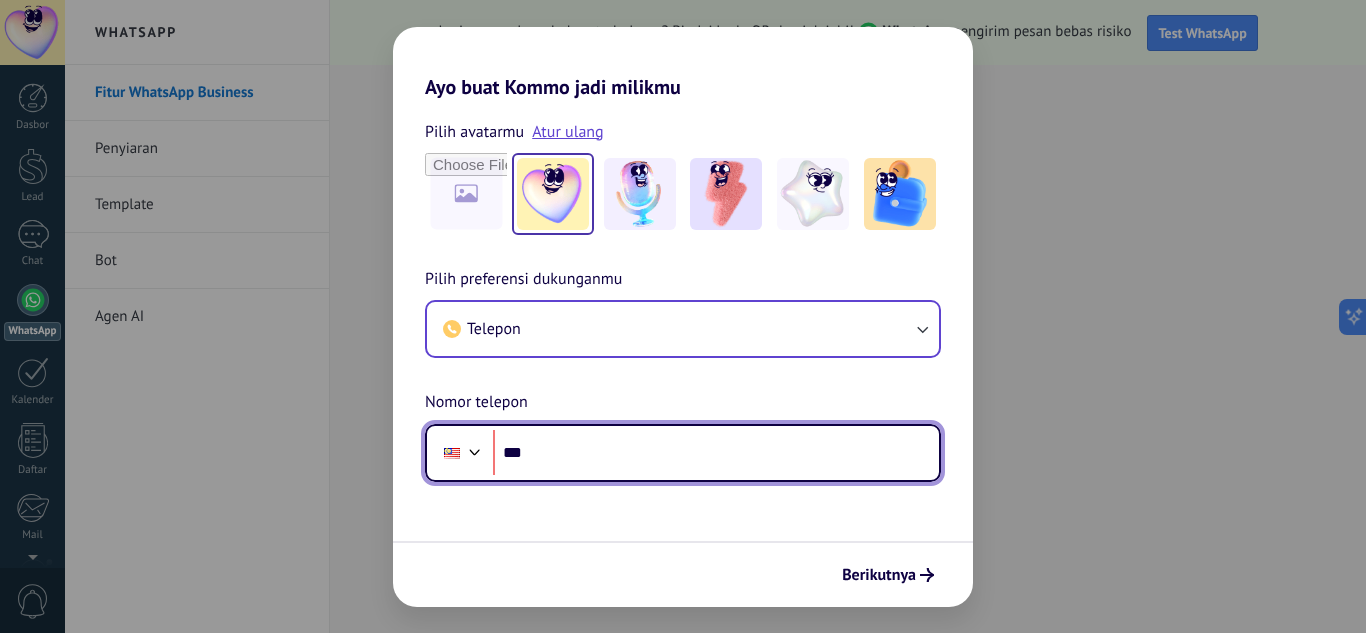 type on "**" 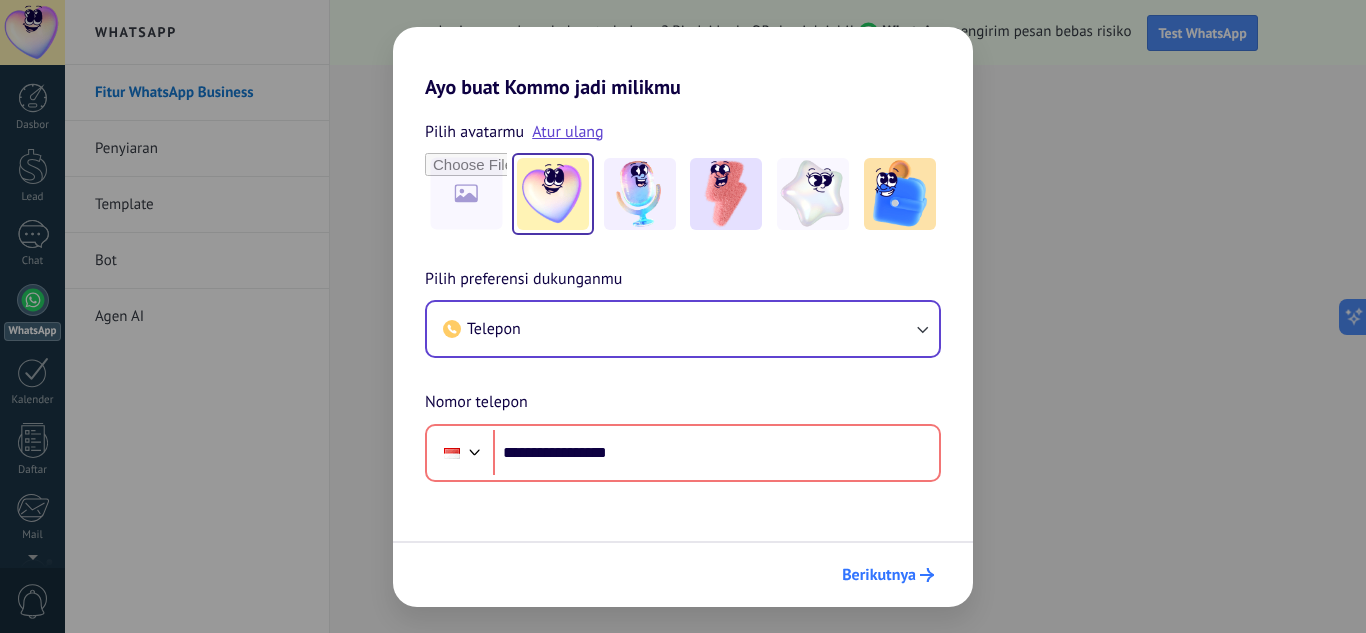 click on "Berikutnya" at bounding box center (879, 575) 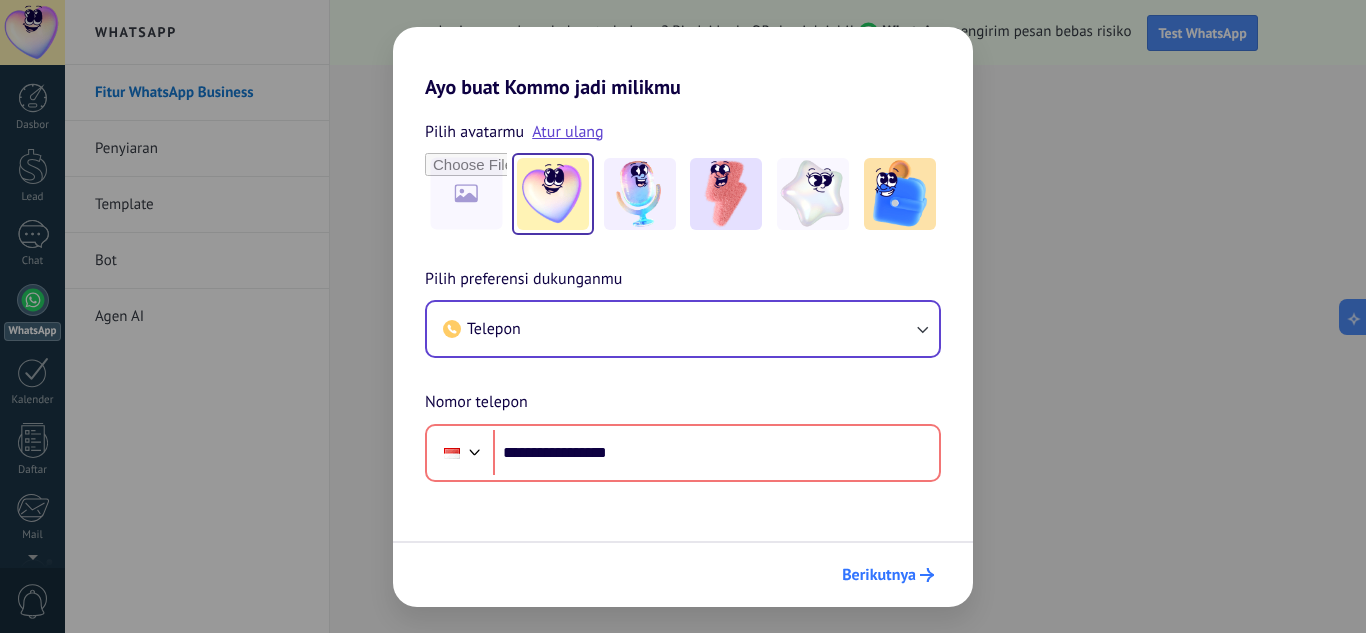click on "Berikutnya" at bounding box center (888, 575) 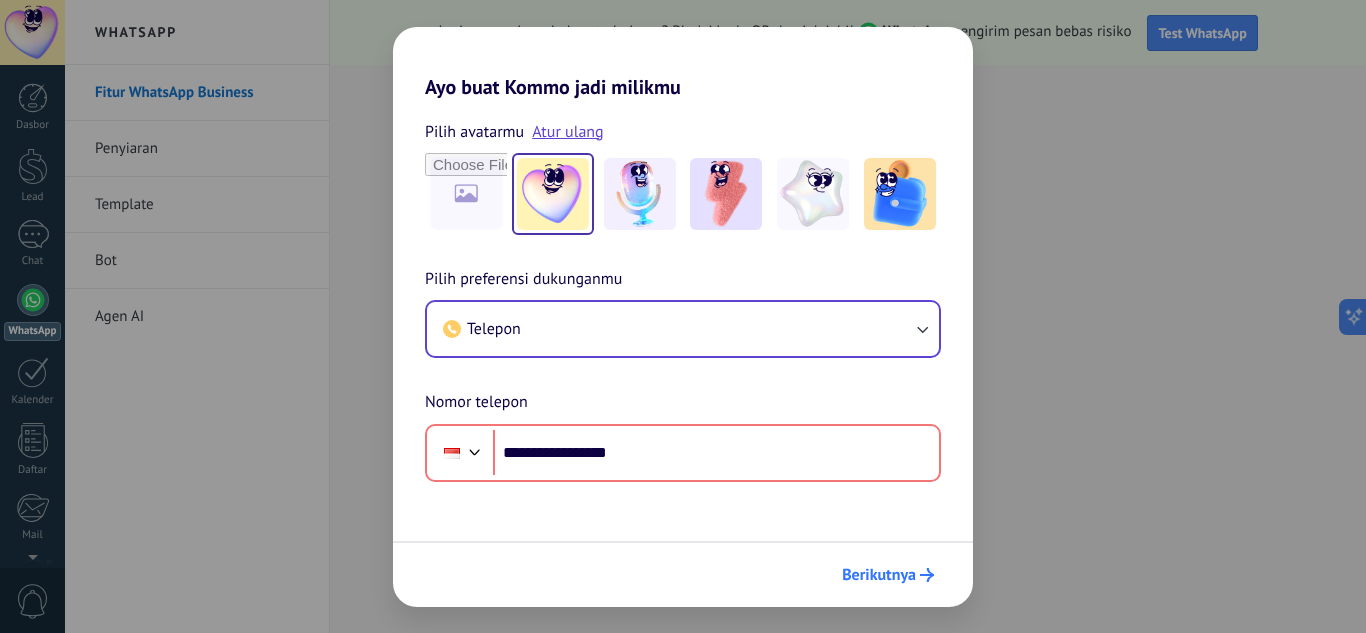 click on "Berikutnya" at bounding box center [879, 575] 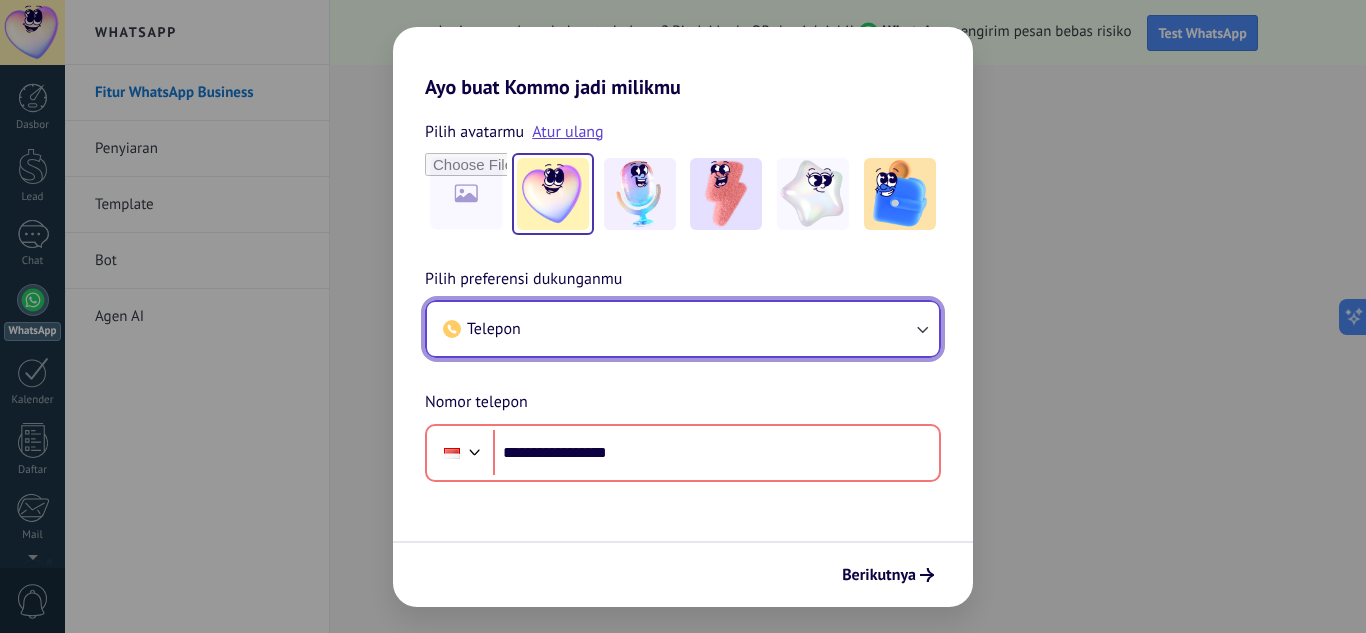click 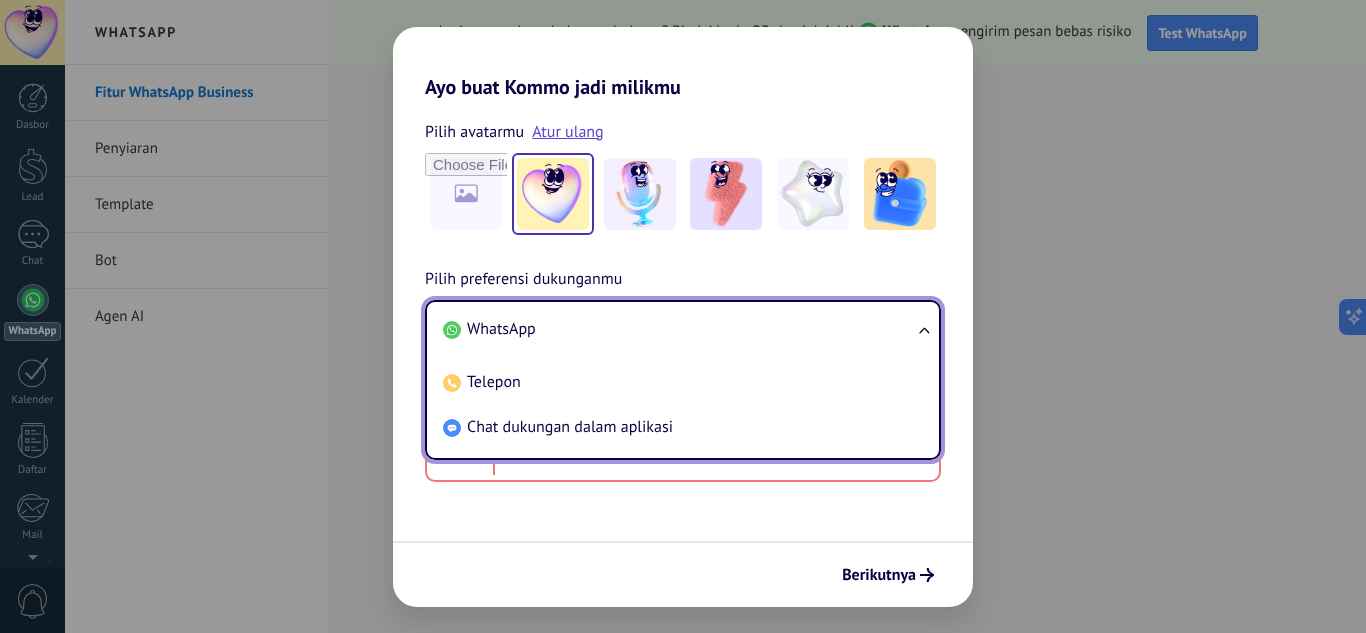 click on "WhatsApp" at bounding box center [679, 329] 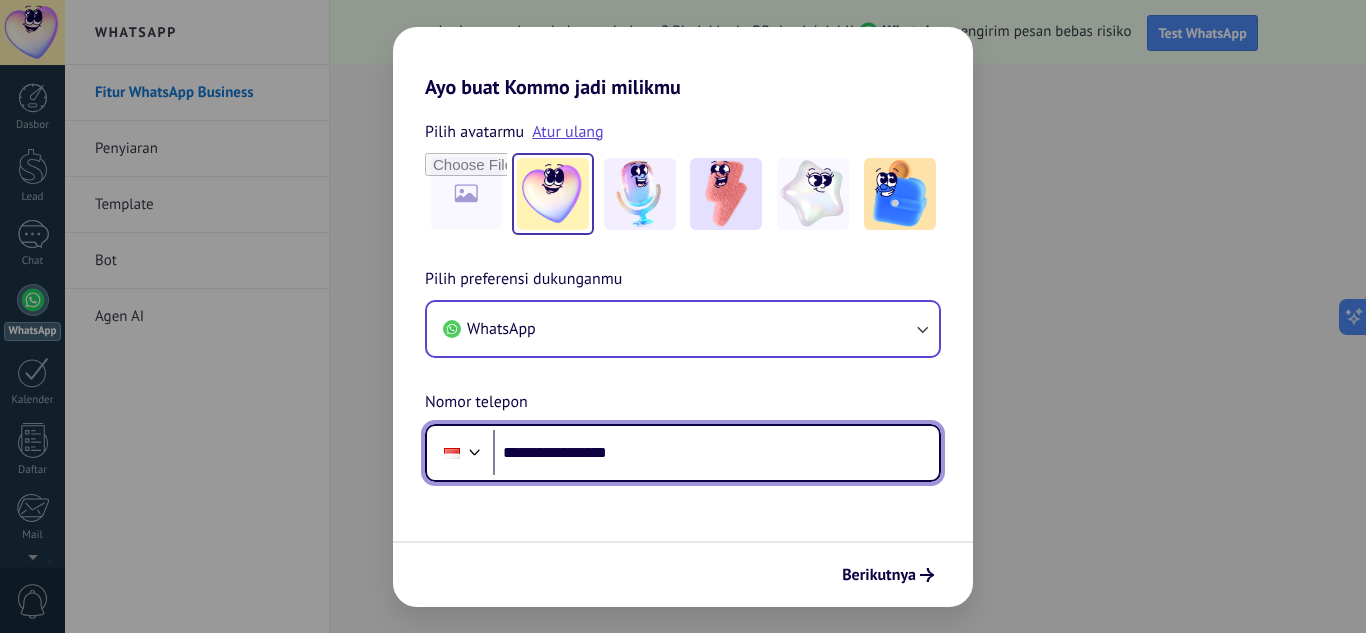 click on "**********" at bounding box center (716, 453) 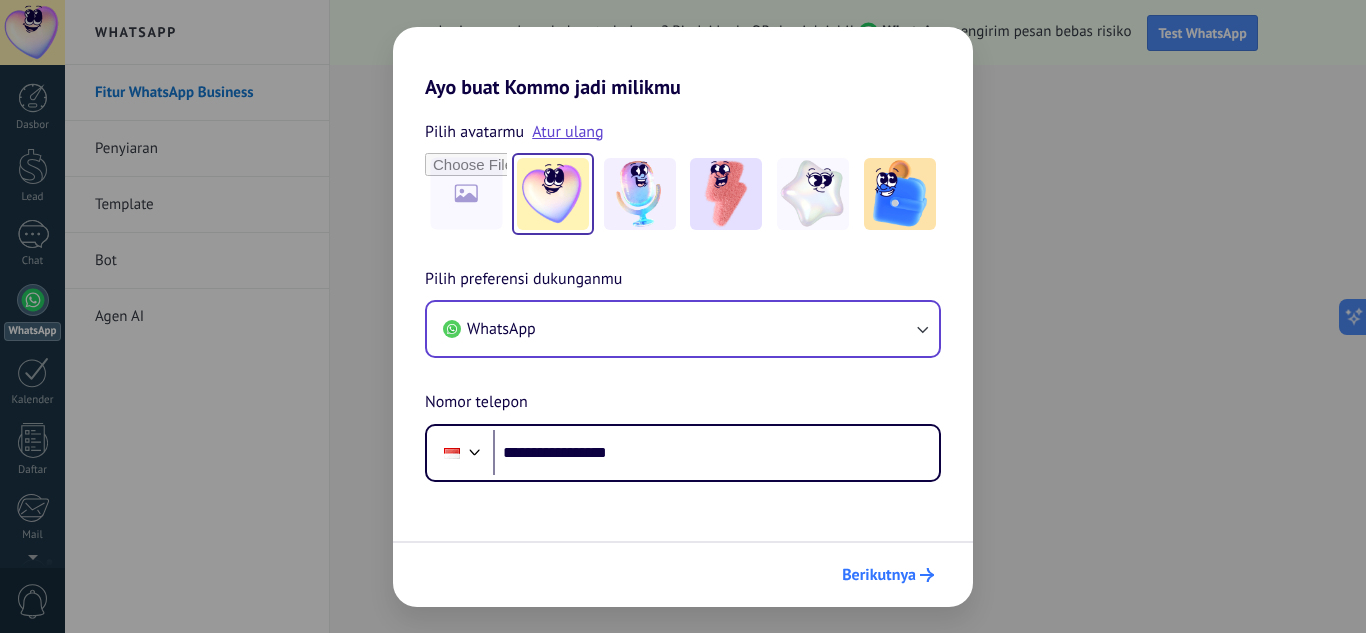 click on "Berikutnya" at bounding box center [879, 575] 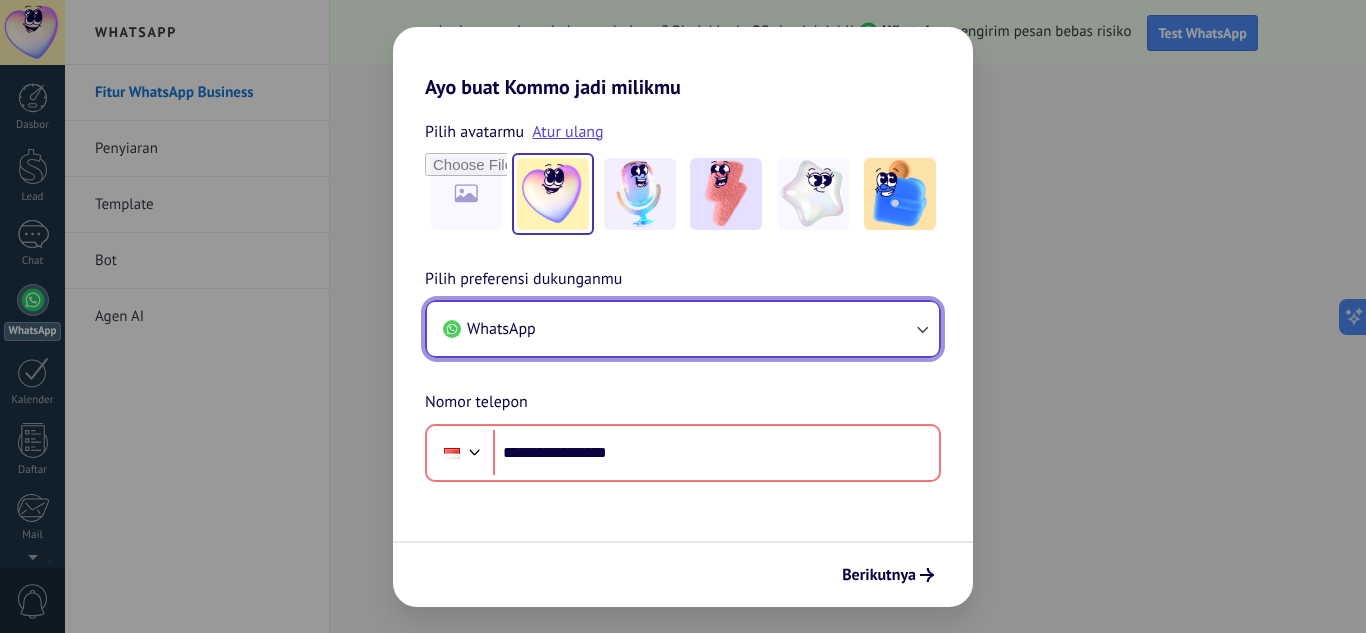 click 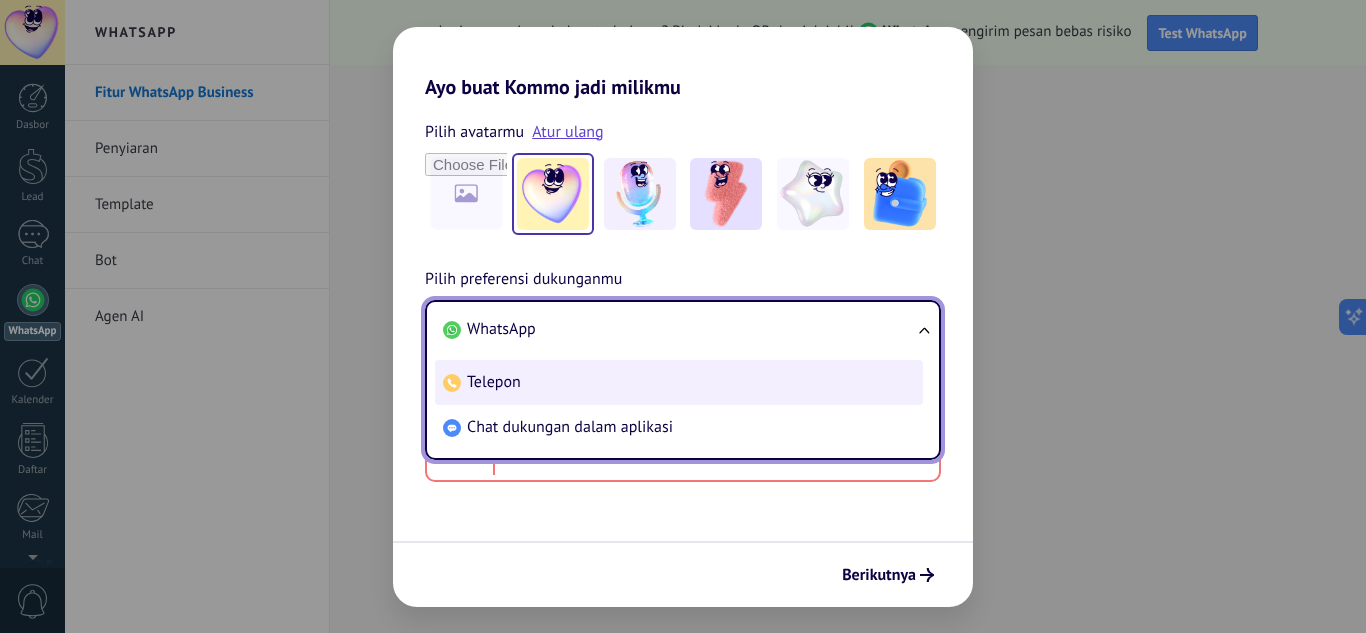 click on "Telepon" at bounding box center [679, 382] 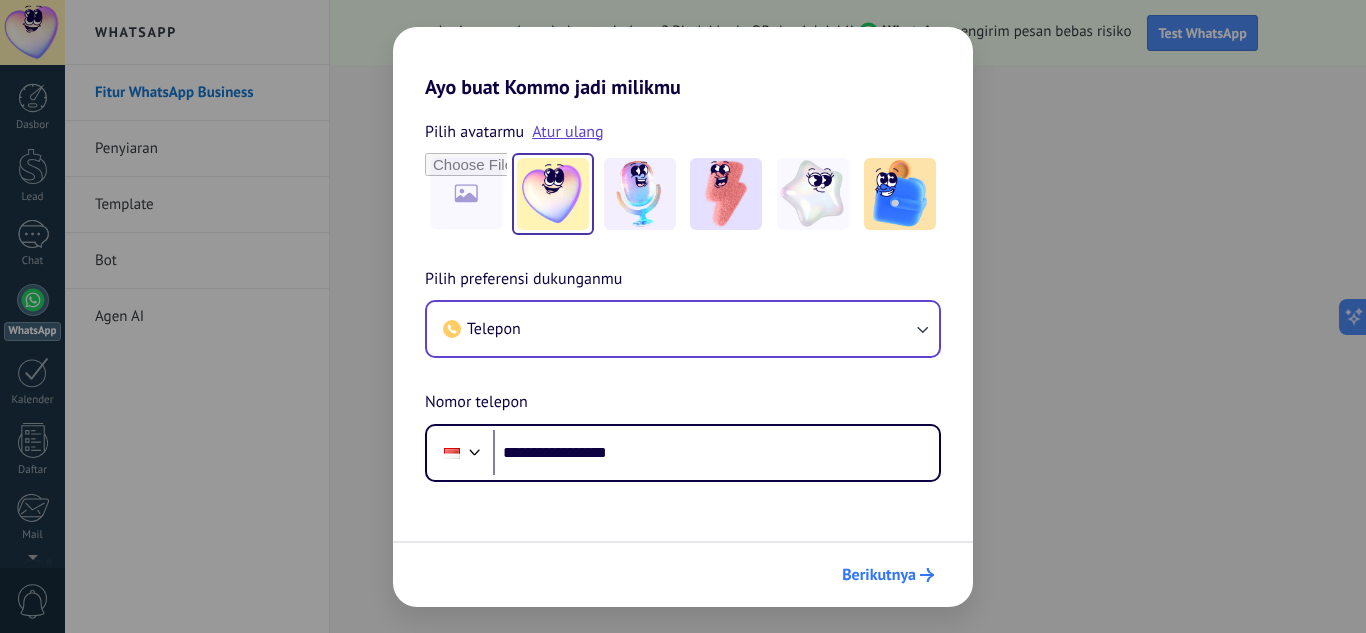click on "Berikutnya" at bounding box center (888, 575) 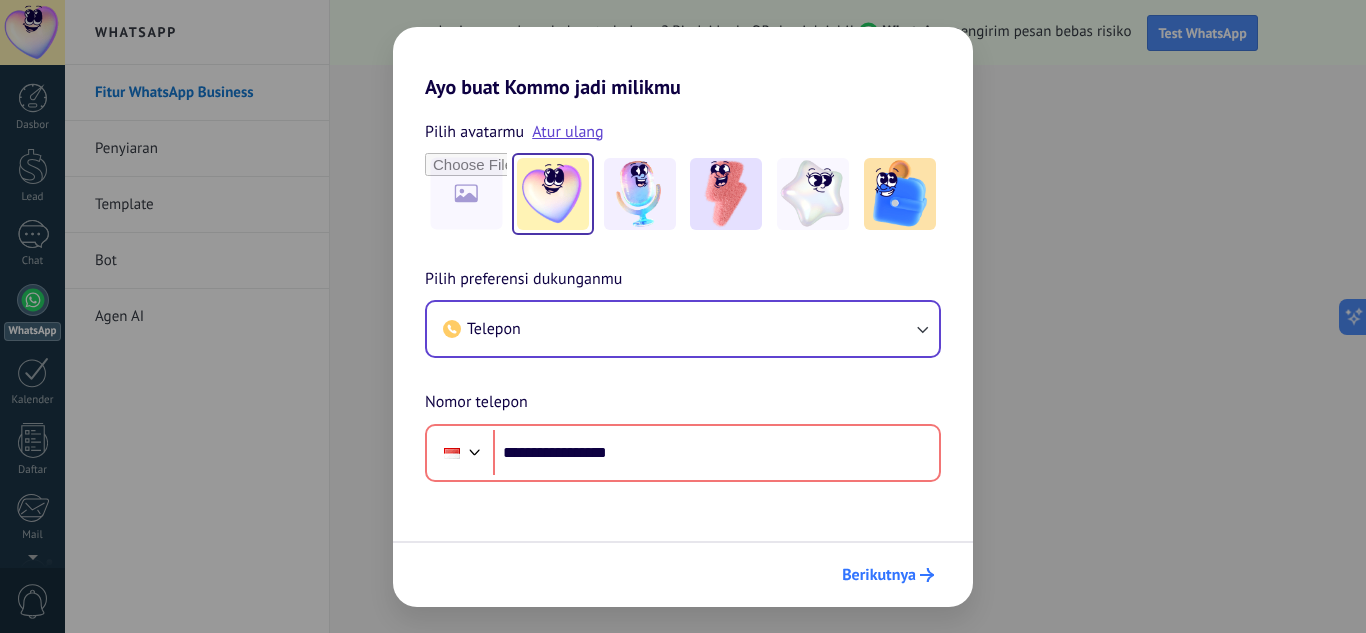 click on "Berikutnya" at bounding box center [888, 575] 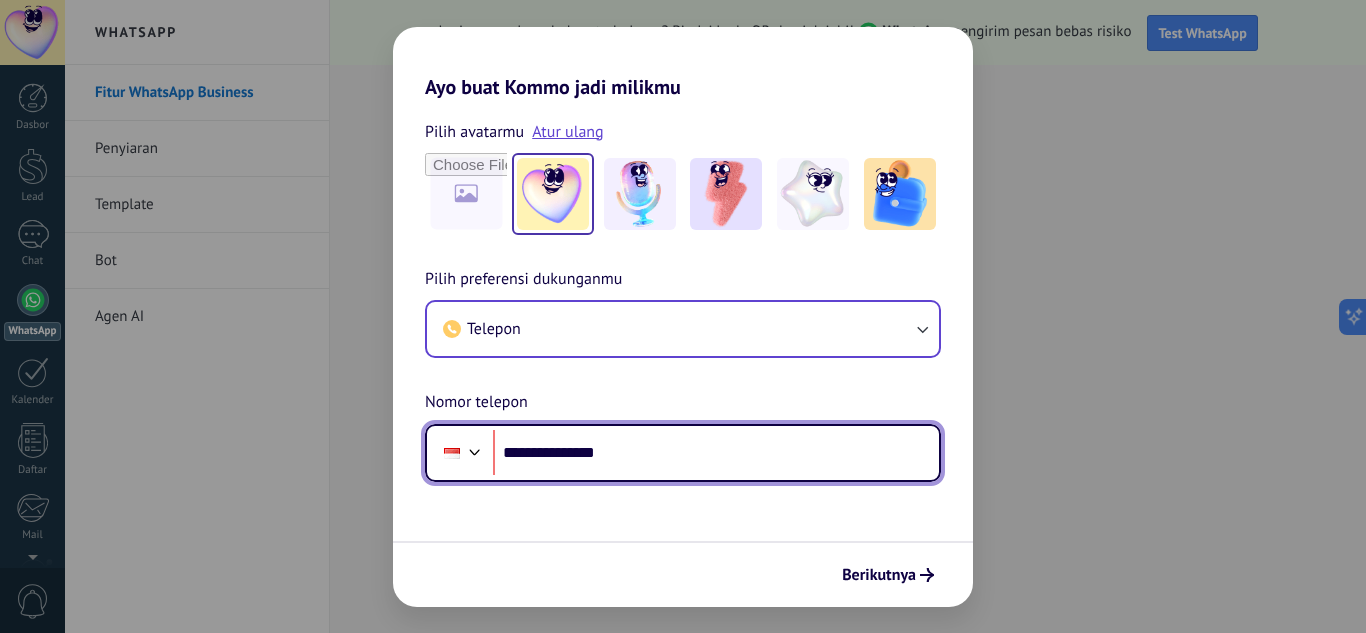 type on "**********" 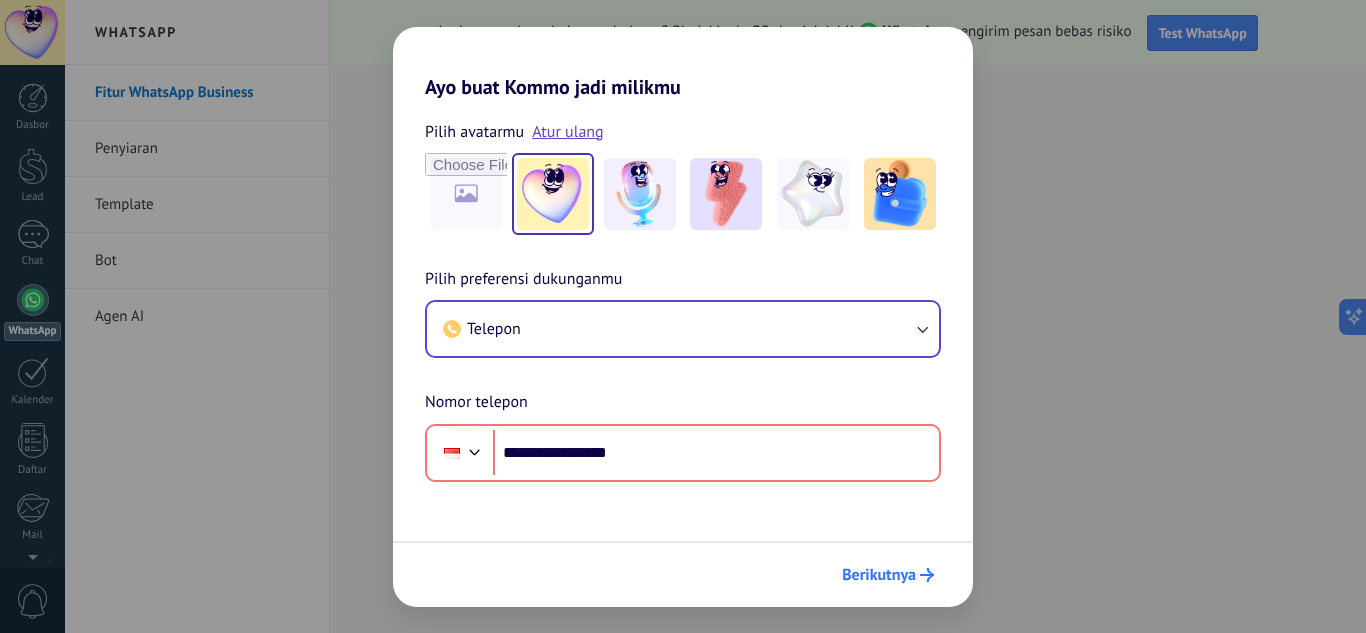 click on "Berikutnya" at bounding box center (879, 575) 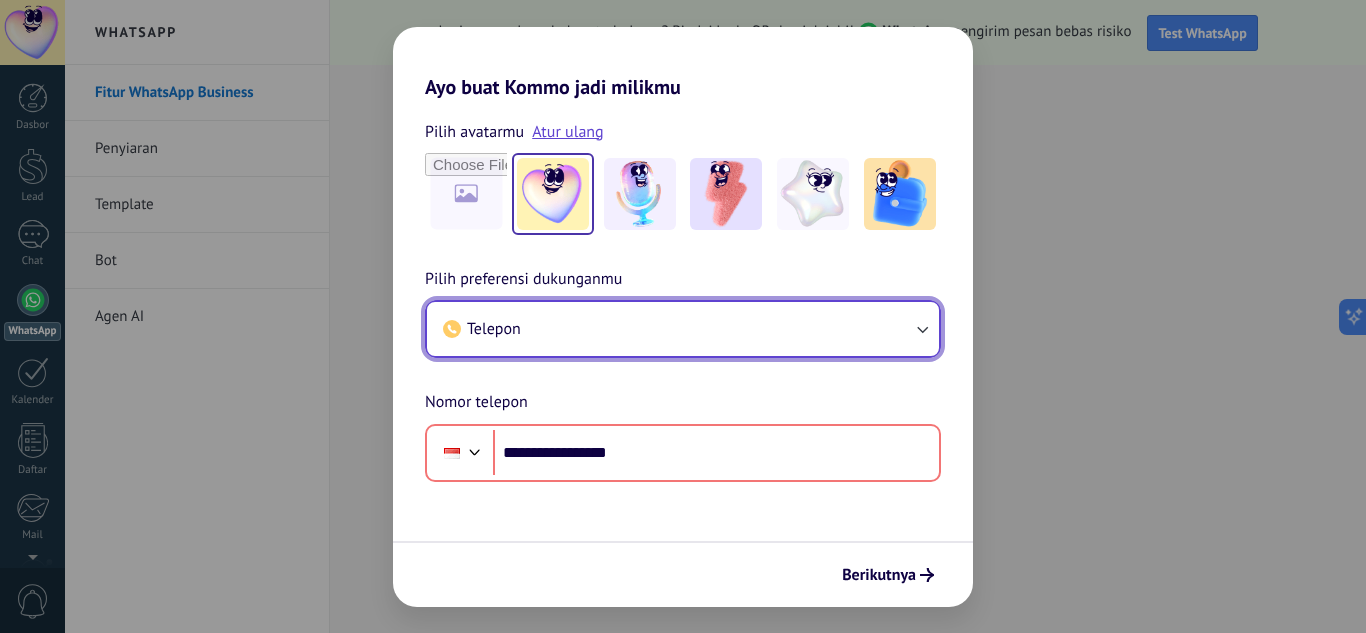 click 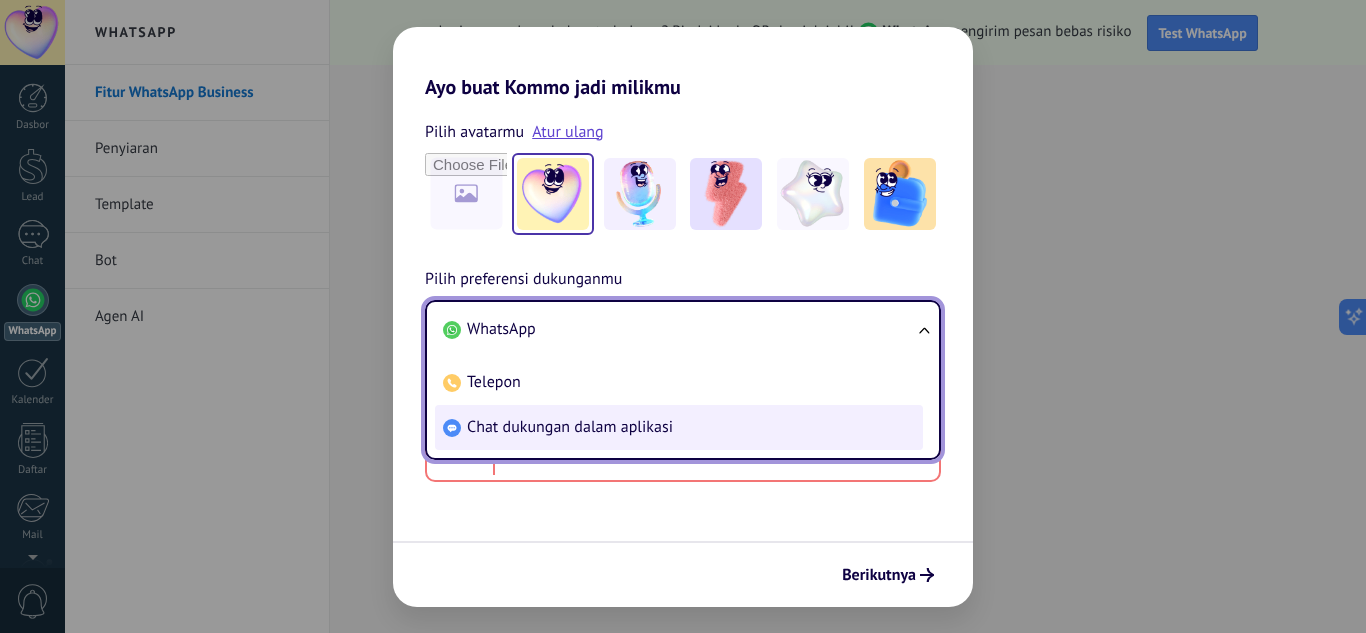 click on "Chat dukungan dalam aplikasi" at bounding box center (679, 427) 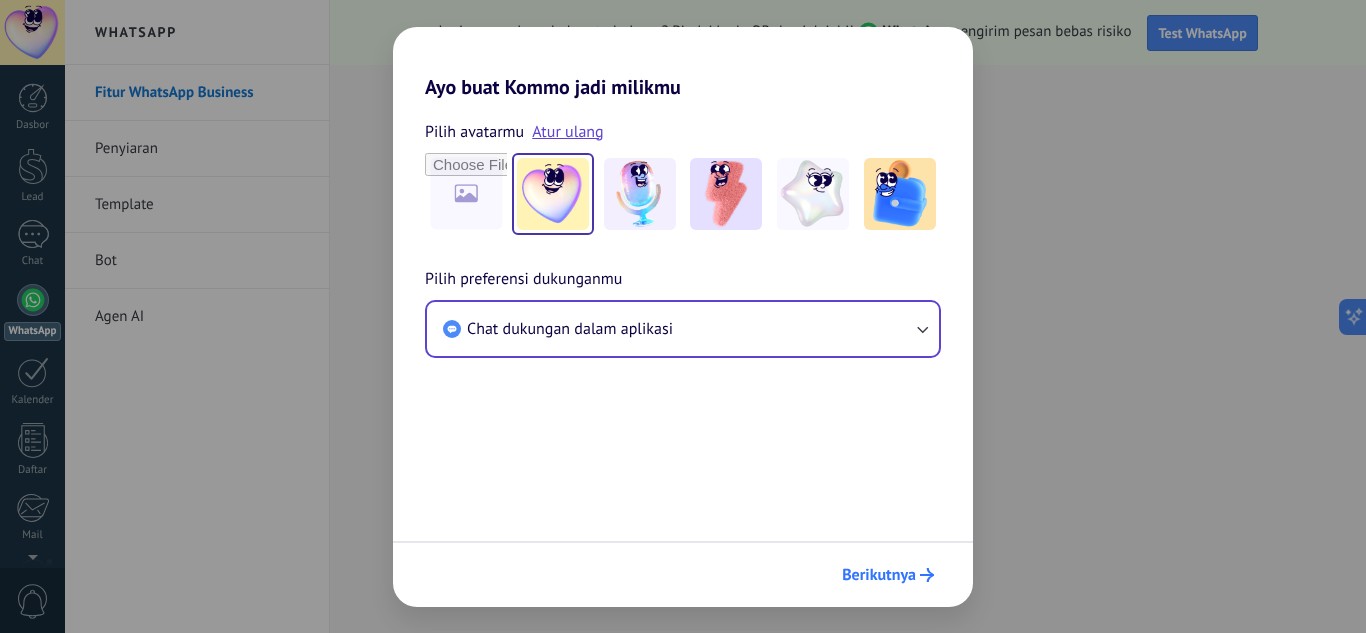 click on "Berikutnya" at bounding box center (879, 575) 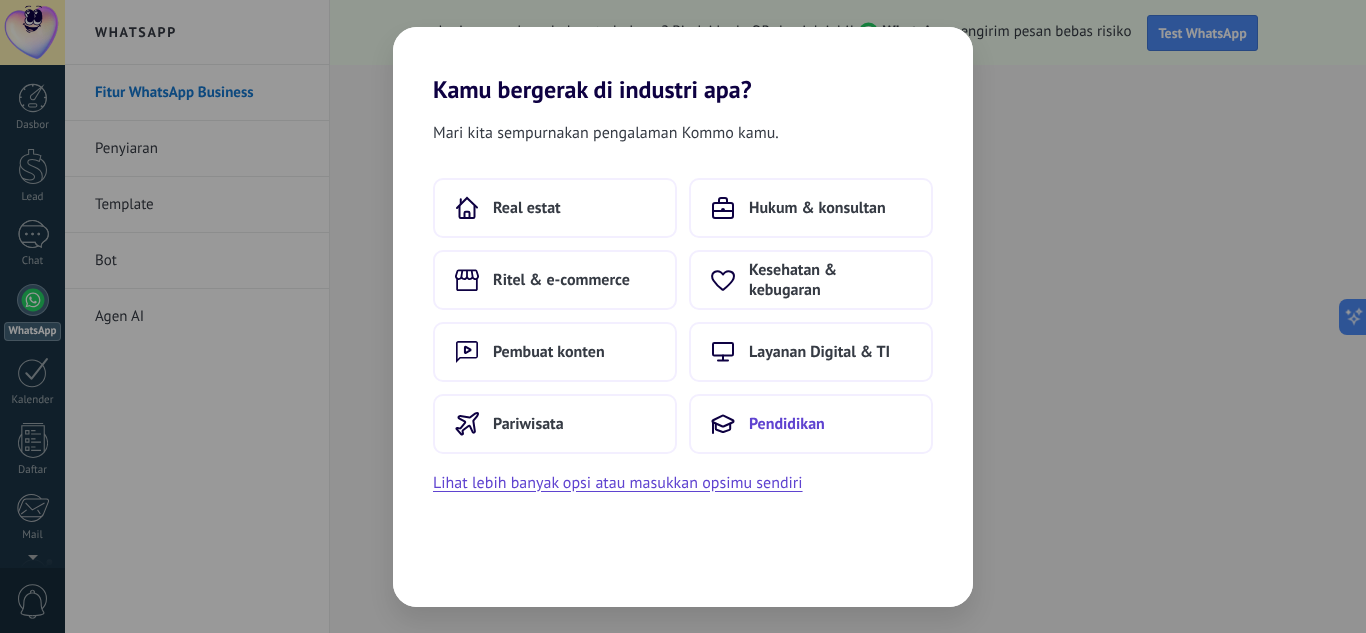 click on "Pendidikan" at bounding box center [787, 424] 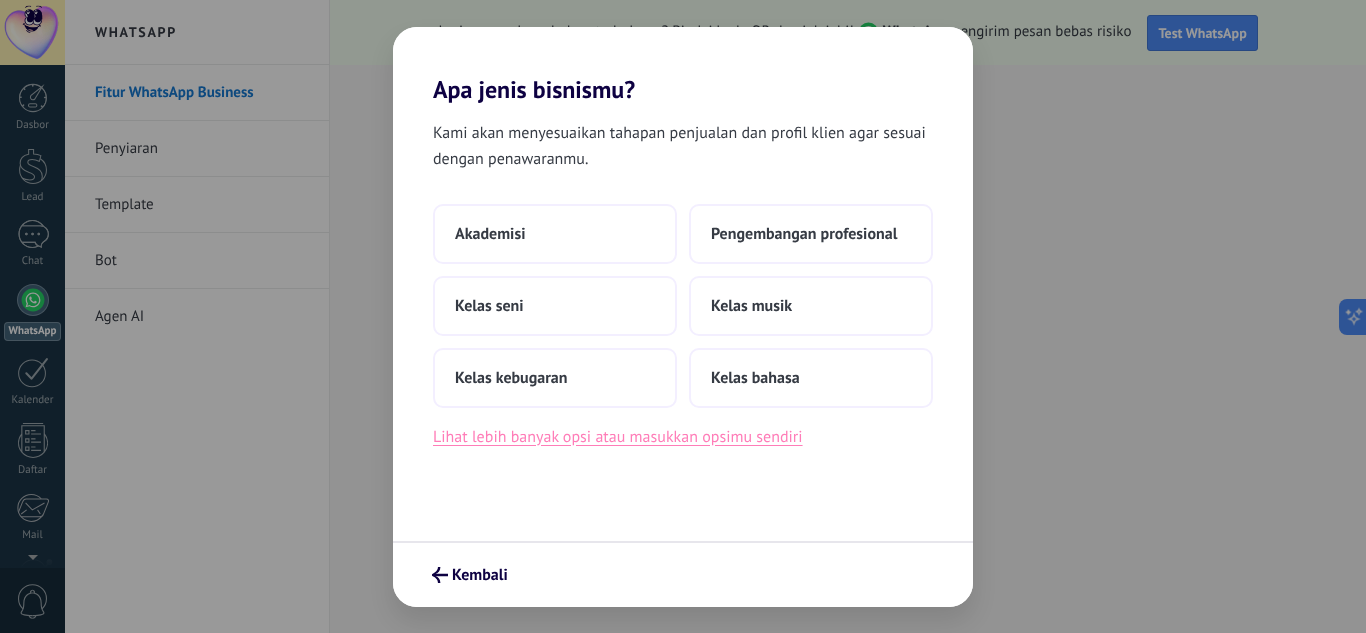 click on "Lihat lebih banyak opsi atau masukkan opsimu sendiri" at bounding box center [618, 437] 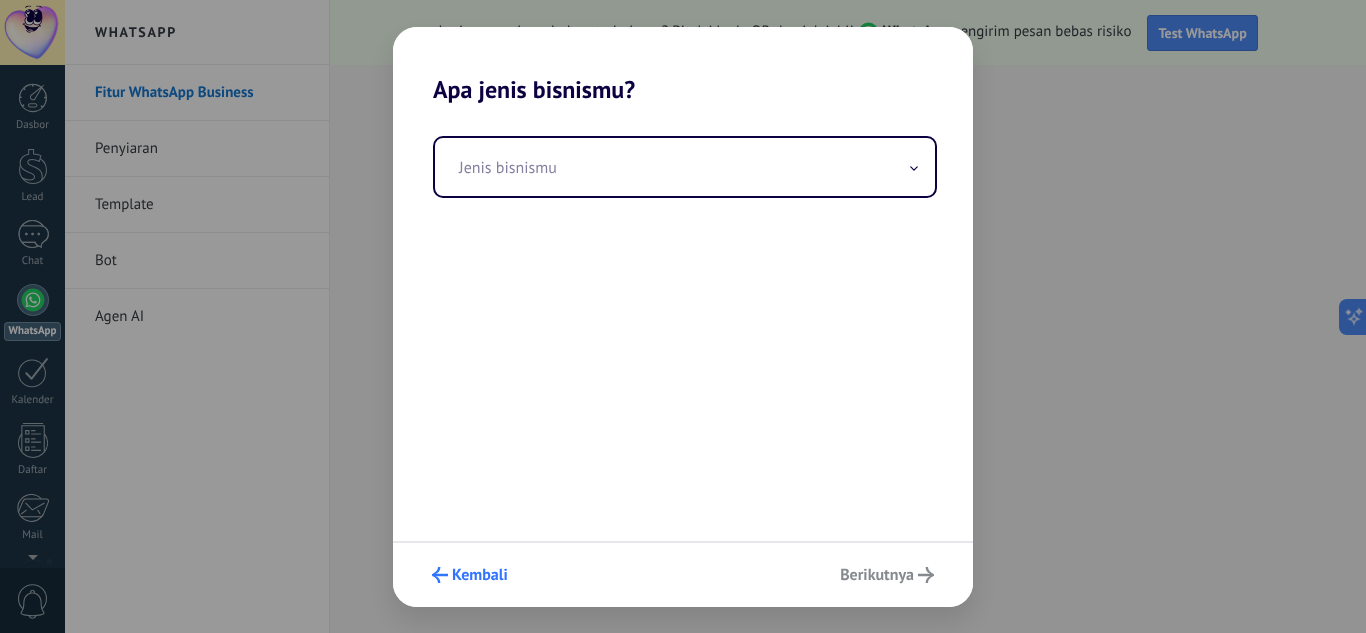 click 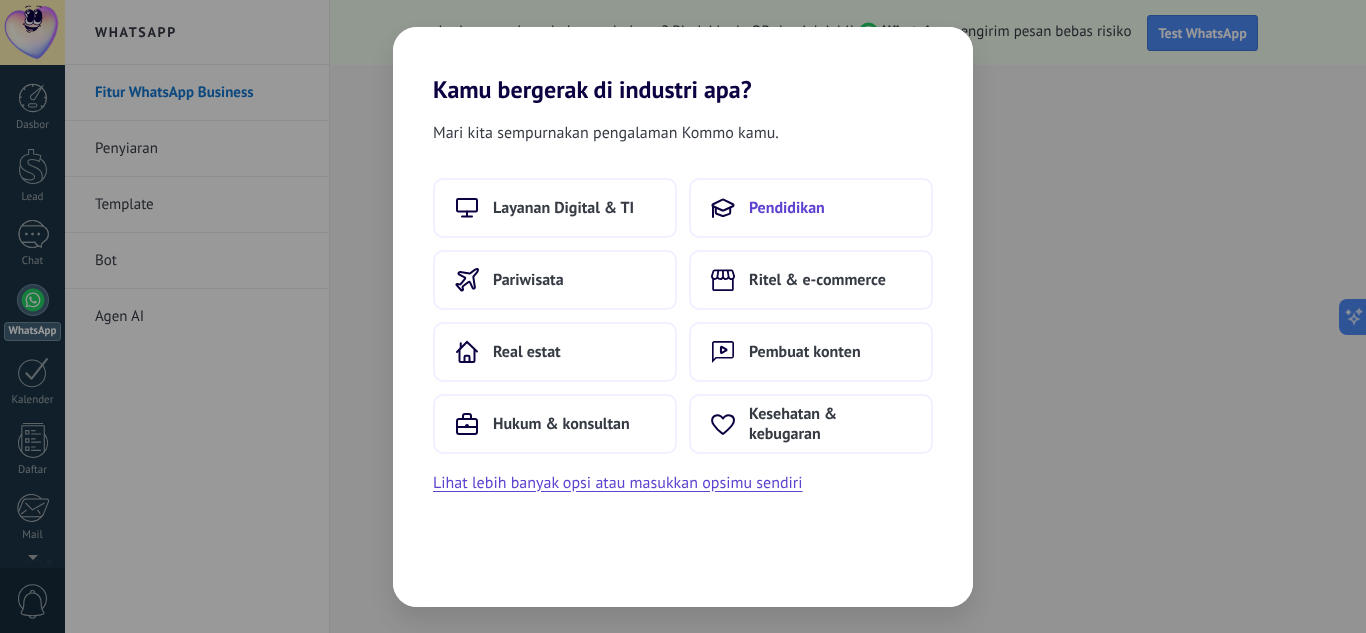 click on "Pendidikan" at bounding box center [787, 208] 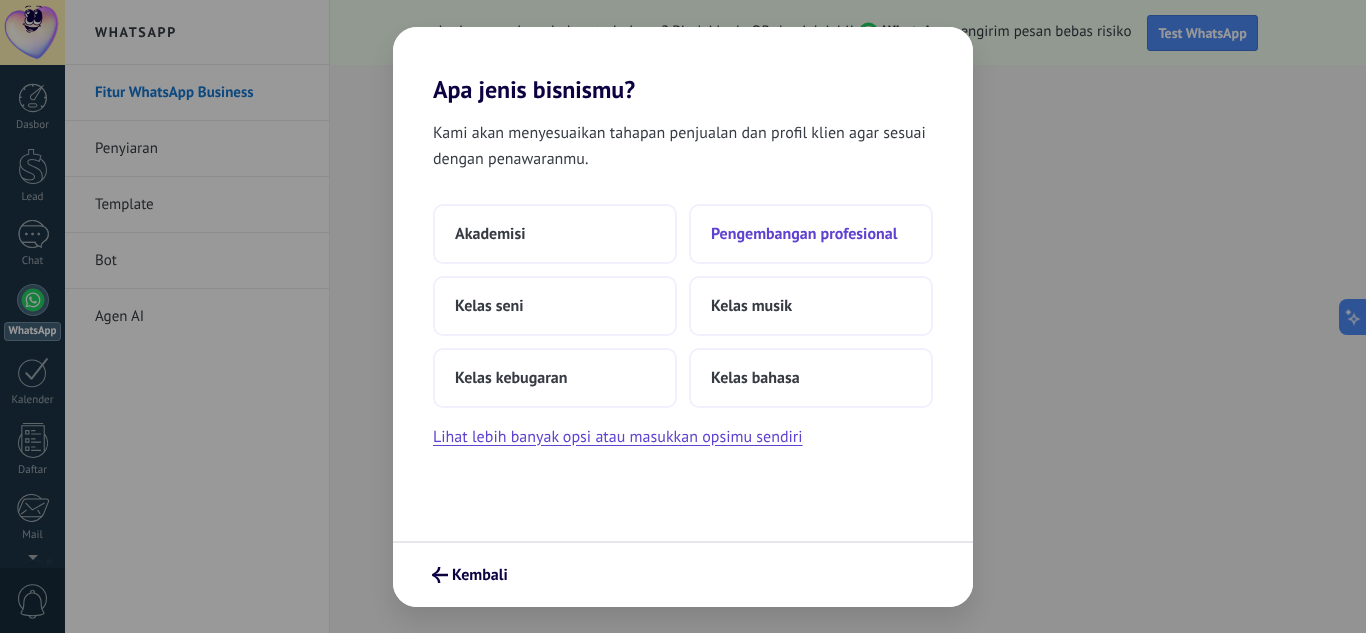 click on "Pengembangan profesional" at bounding box center (804, 234) 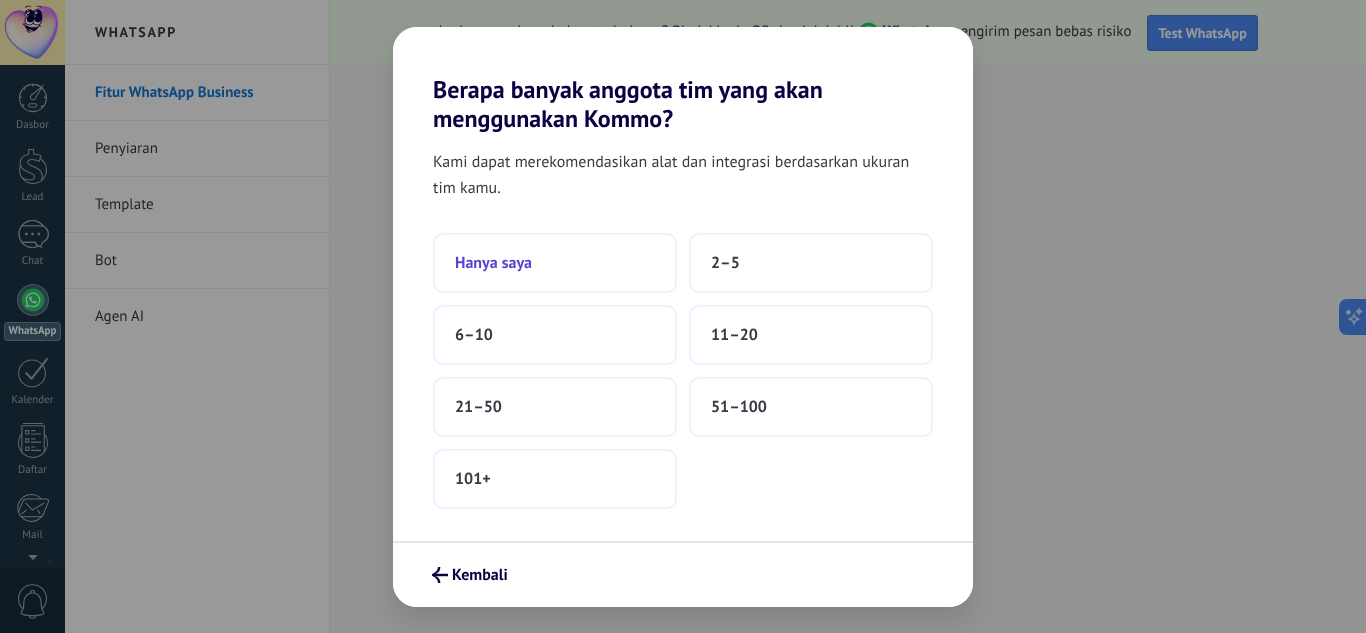 click on "Hanya saya" at bounding box center (555, 263) 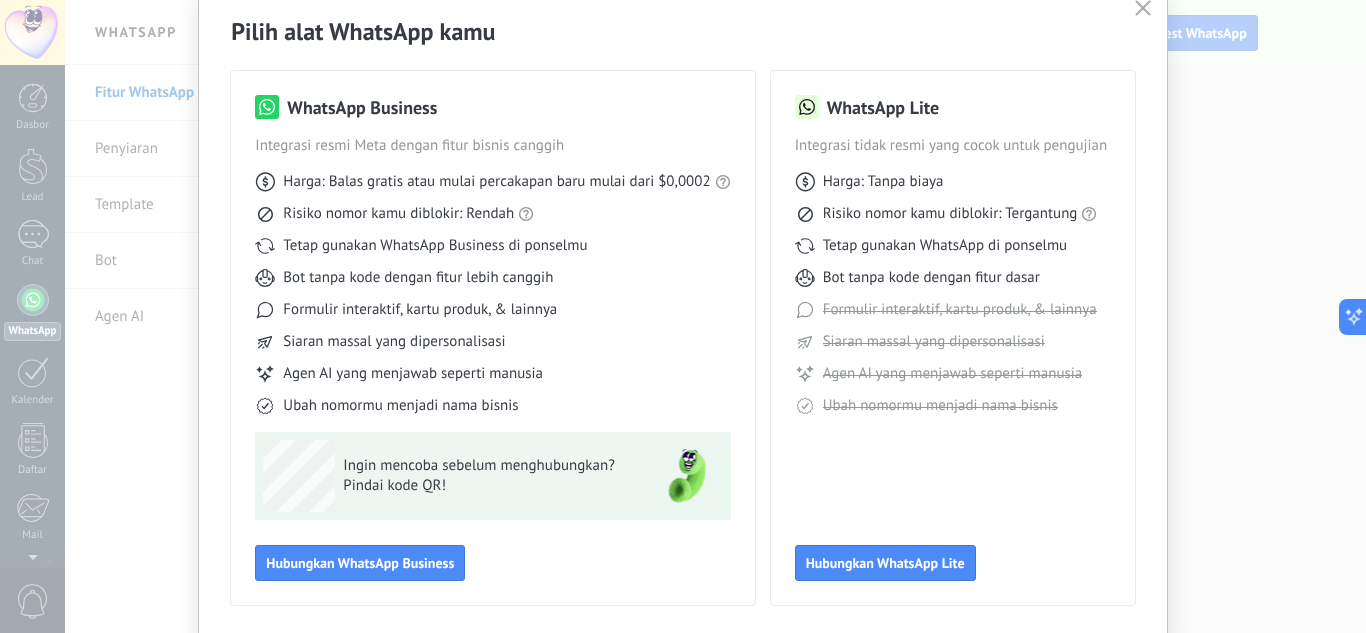 scroll, scrollTop: 78, scrollLeft: 0, axis: vertical 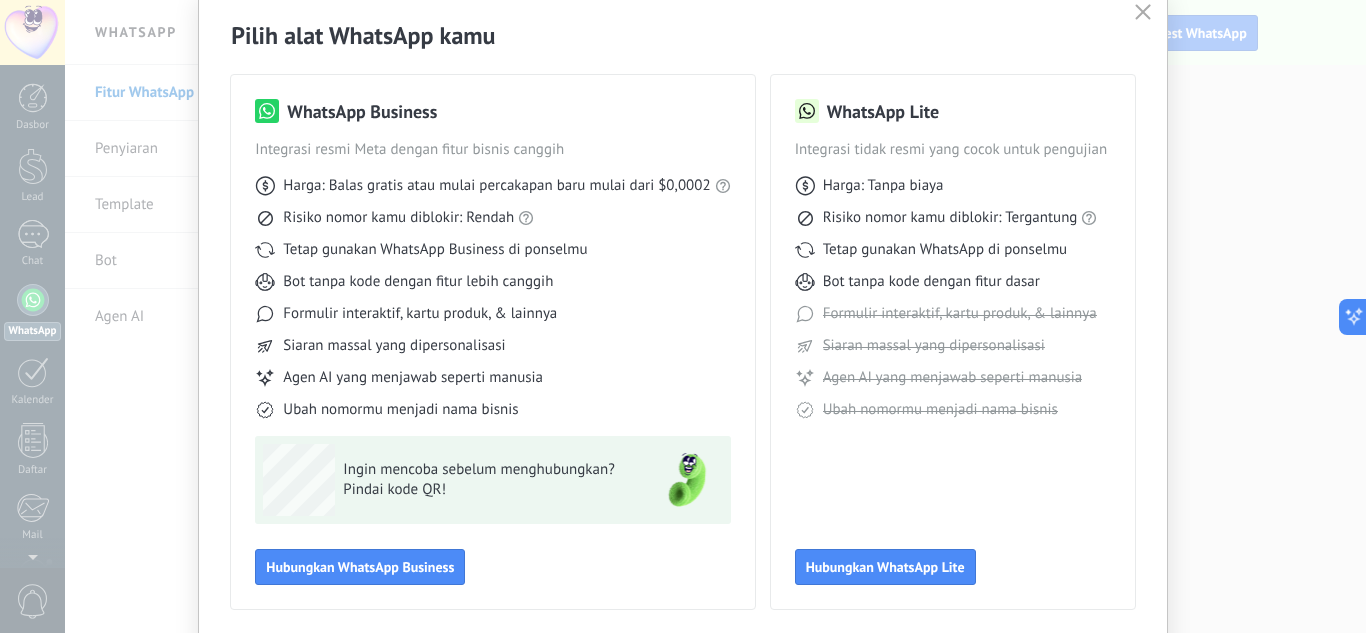 click on "WhatsApp Lite" at bounding box center [883, 111] 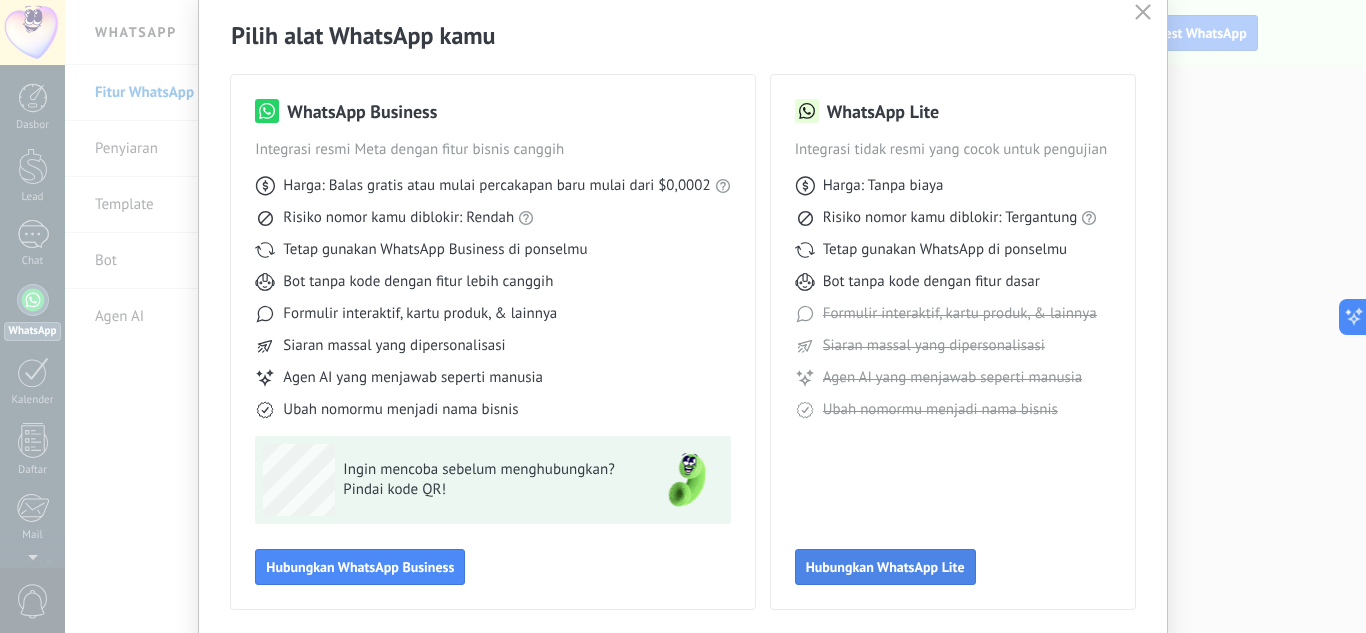 click on "Hubungkan WhatsApp Lite" at bounding box center (885, 567) 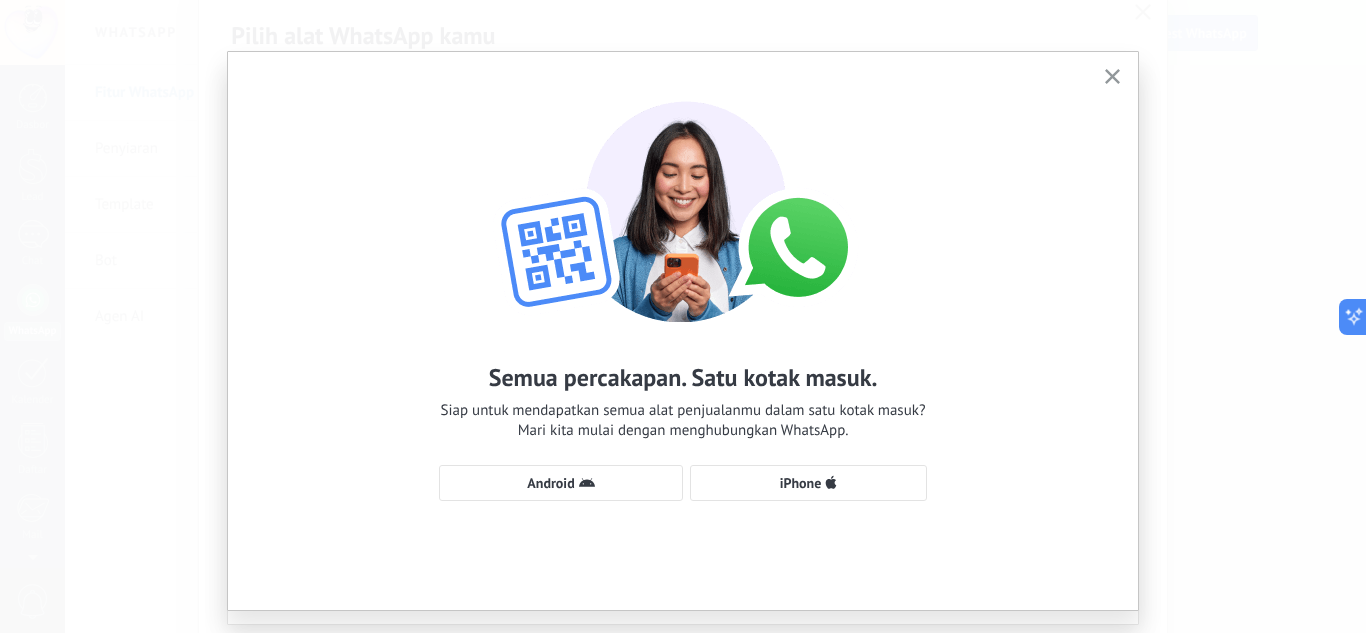 scroll, scrollTop: 12, scrollLeft: 0, axis: vertical 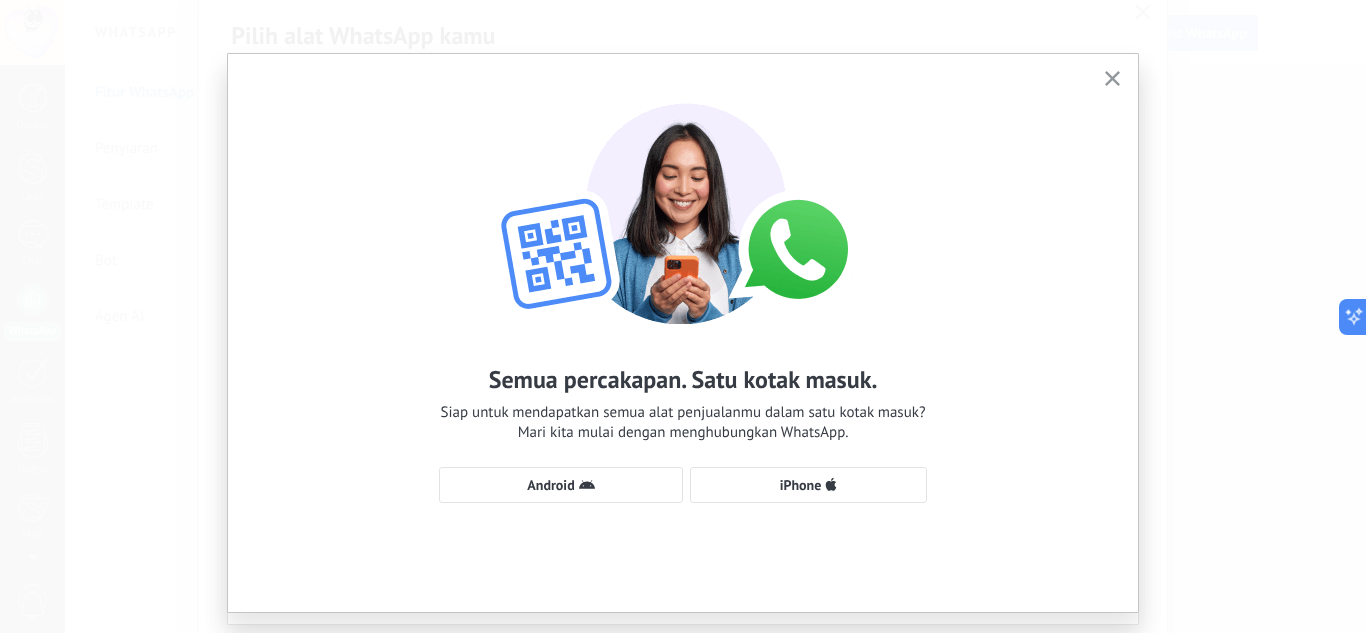 click on "Semua percakapan. Satu kotak masuk. Siap untuk mendapatkan semua alat penjualanmu dalam satu kotak masuk?   Mari kita mulai dengan menghubungkan WhatsApp. Android iPhone" at bounding box center (683, 316) 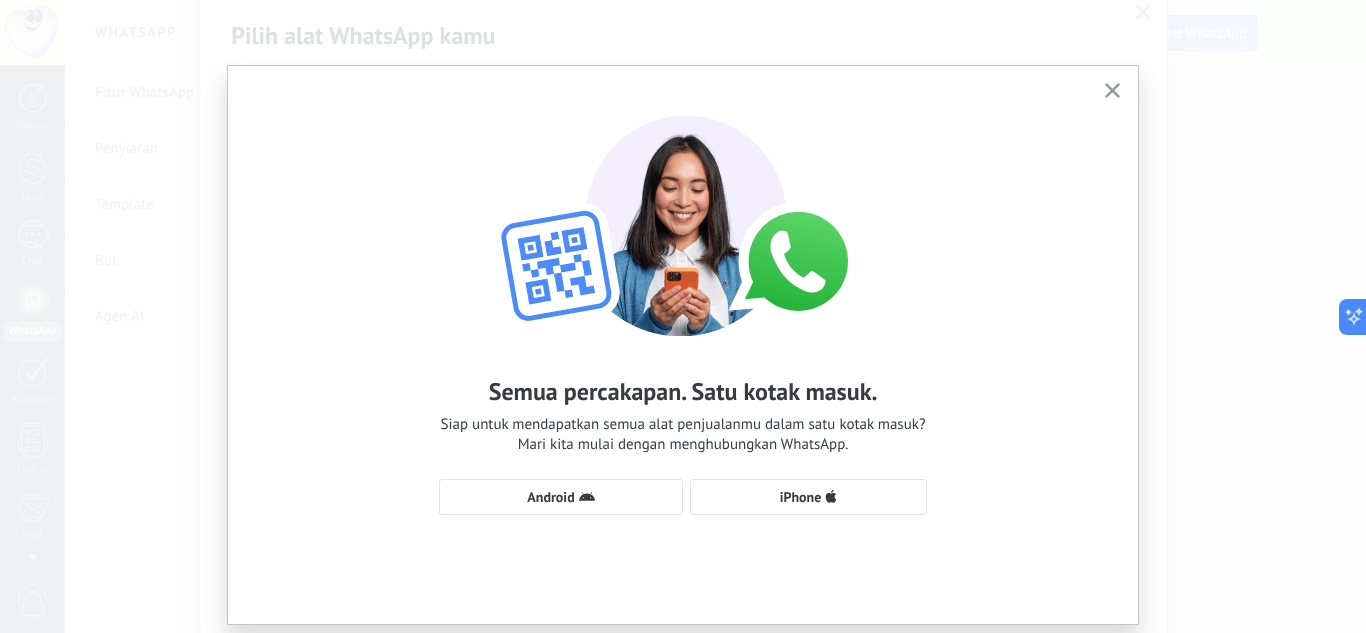 scroll, scrollTop: 0, scrollLeft: 0, axis: both 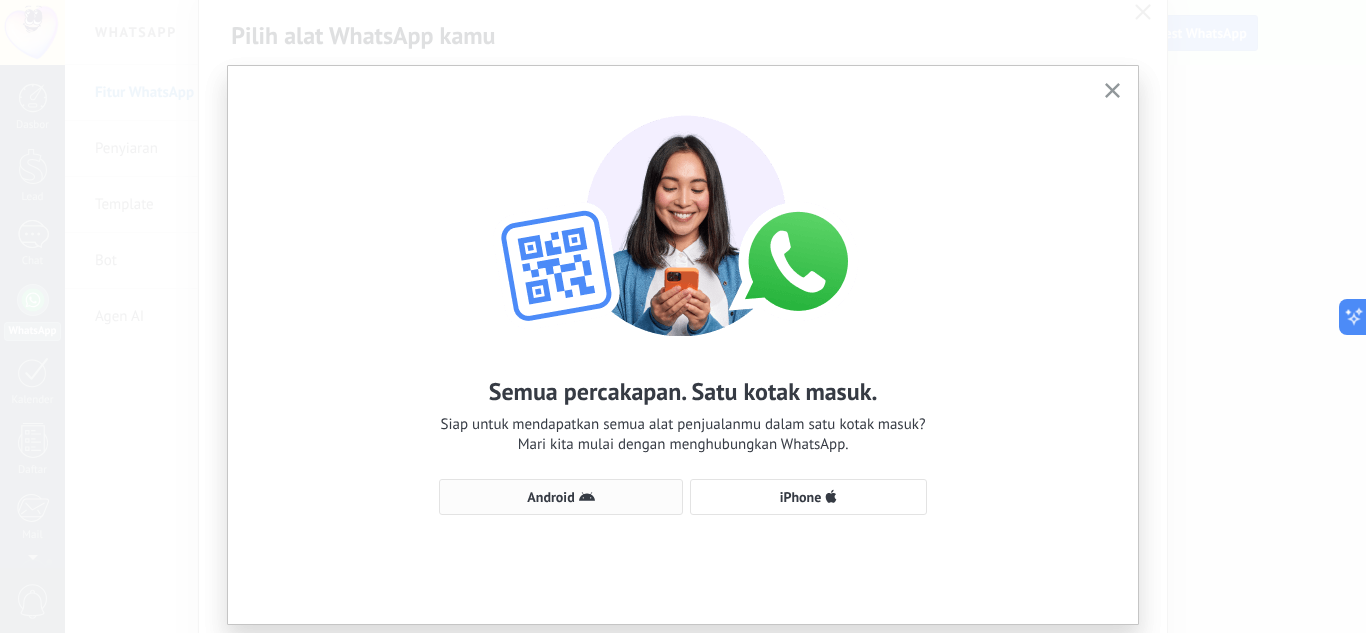 click 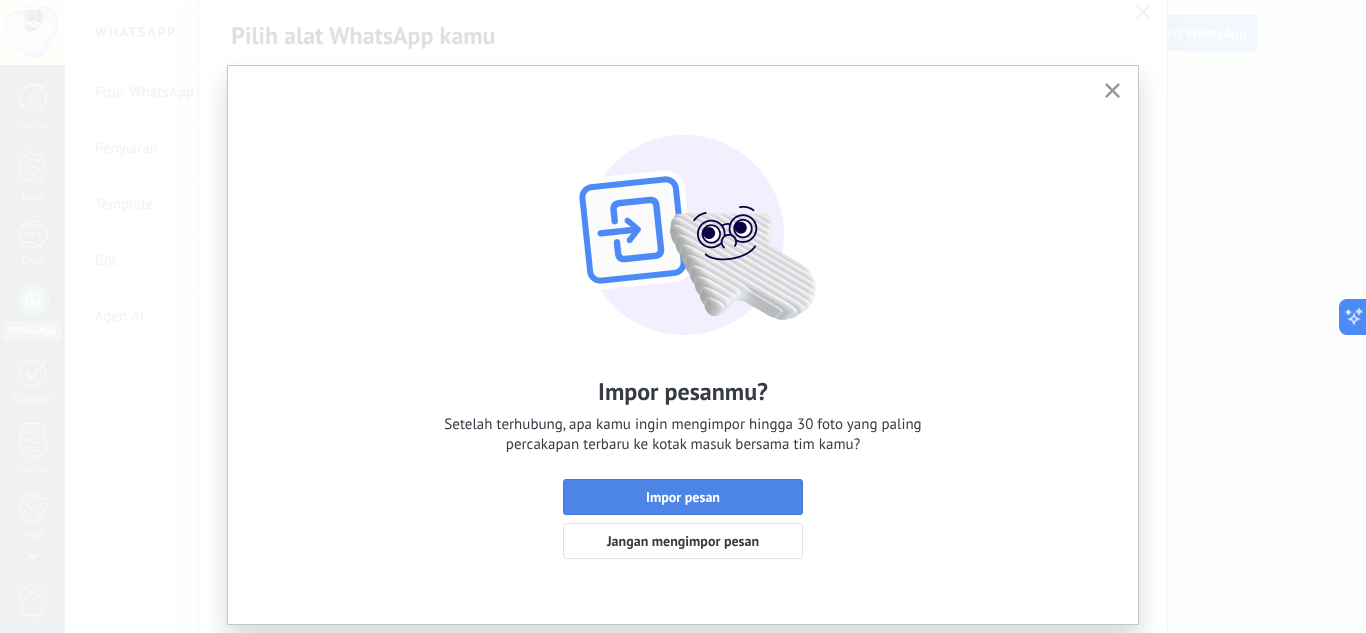 click on "Impor pesan" at bounding box center [683, 497] 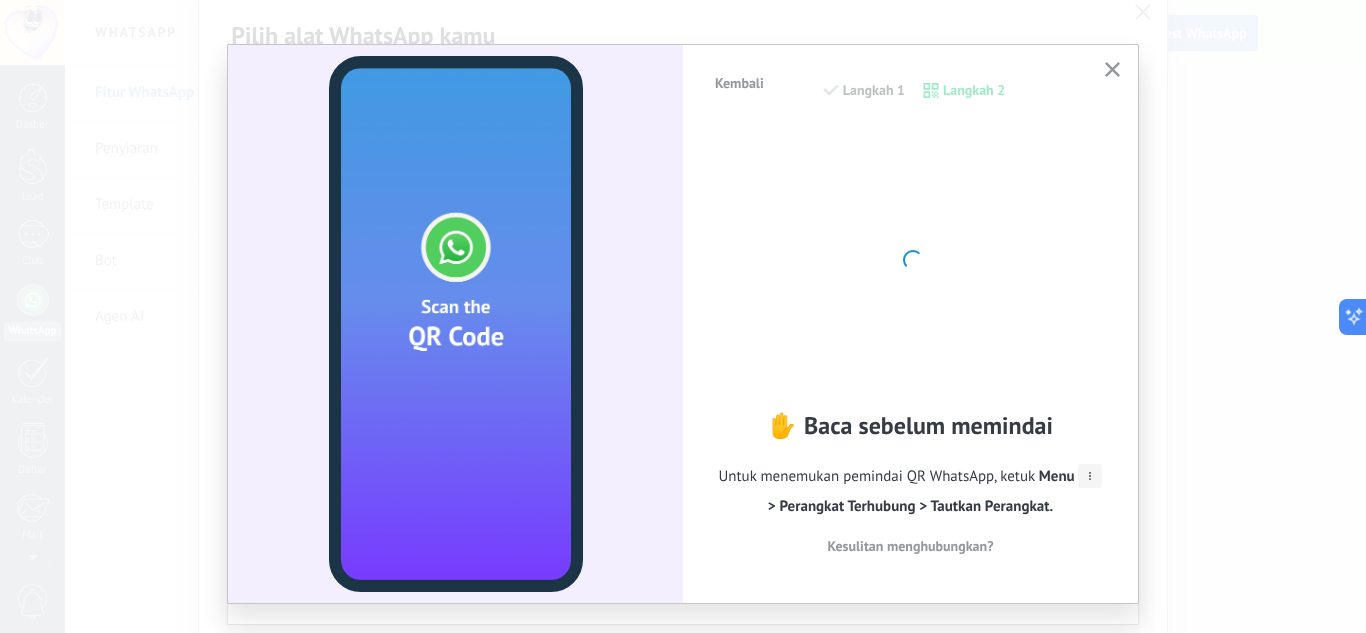 scroll, scrollTop: 23, scrollLeft: 0, axis: vertical 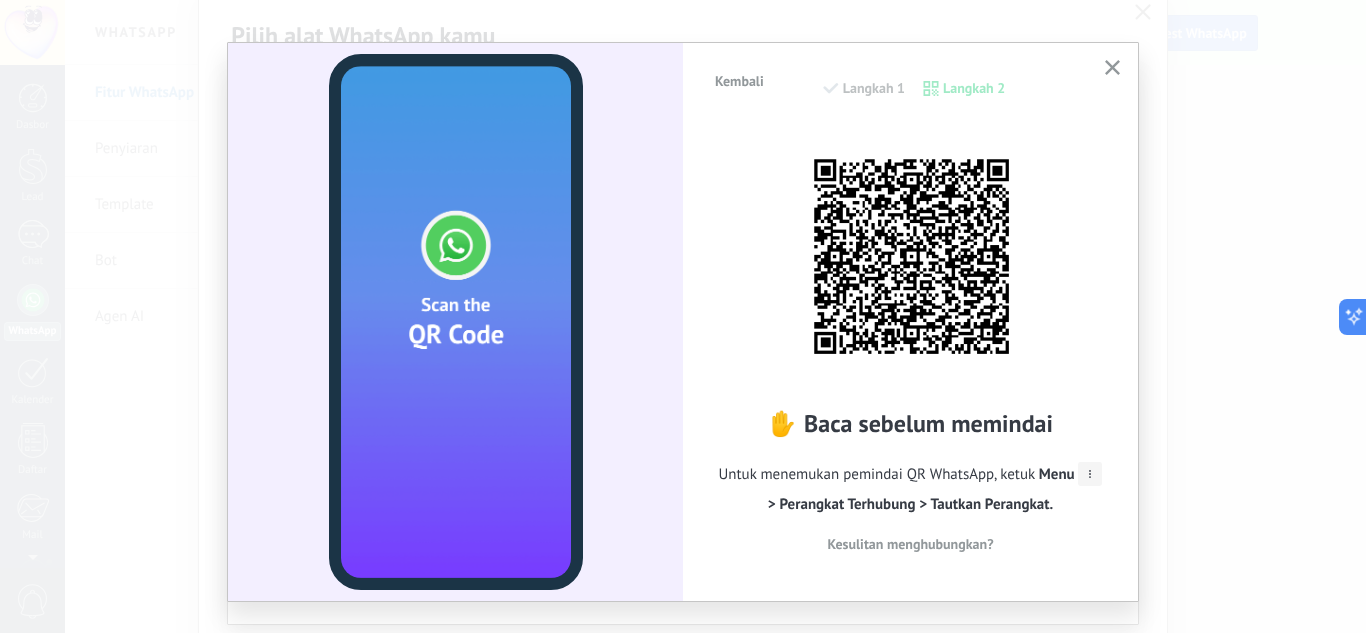 click at bounding box center (456, 322) 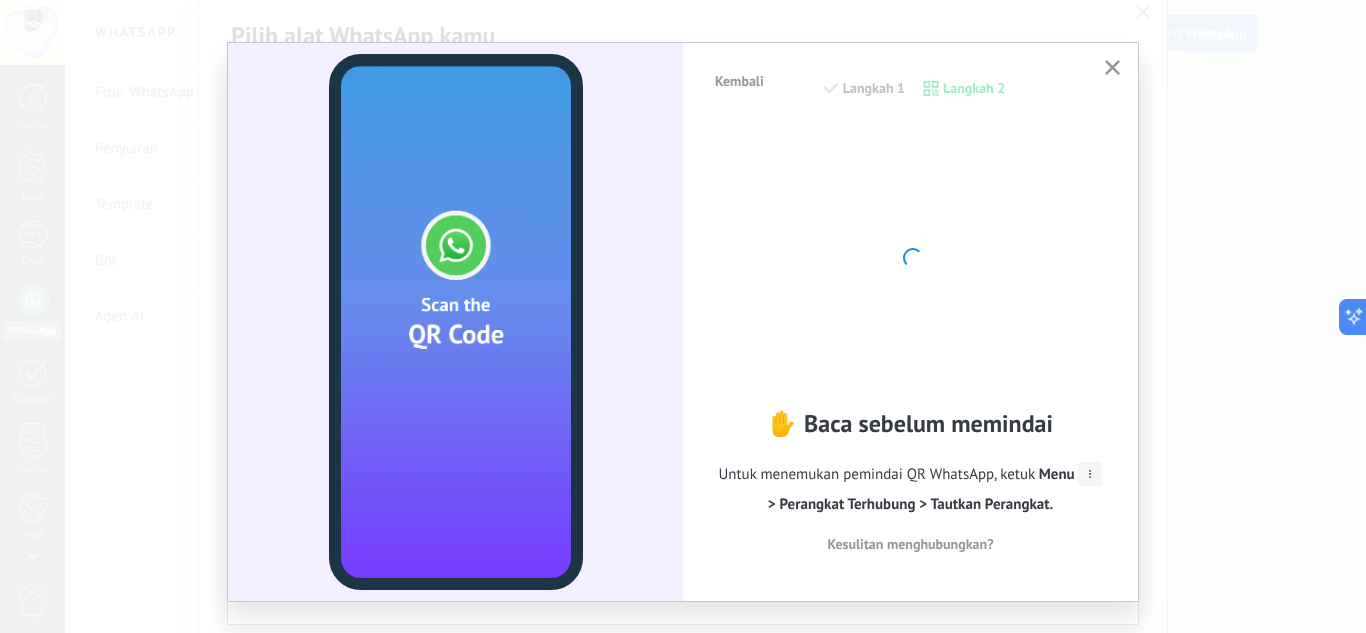 click at bounding box center (911, 256) 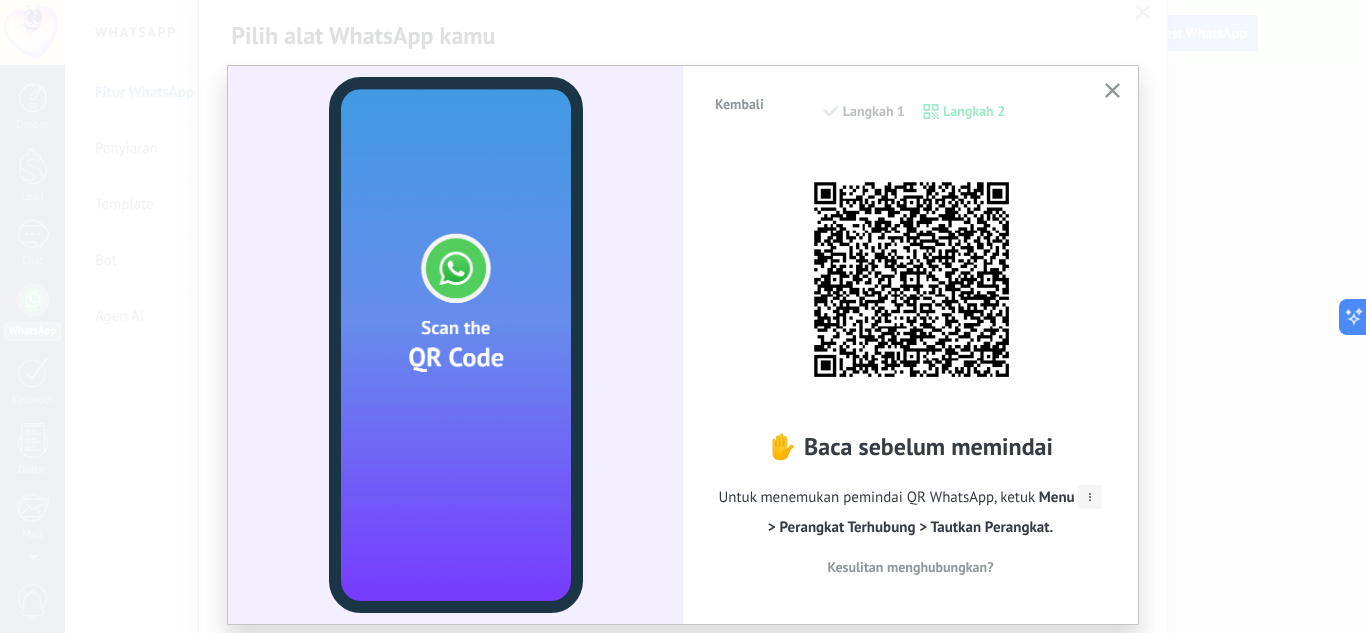 scroll, scrollTop: 6, scrollLeft: 0, axis: vertical 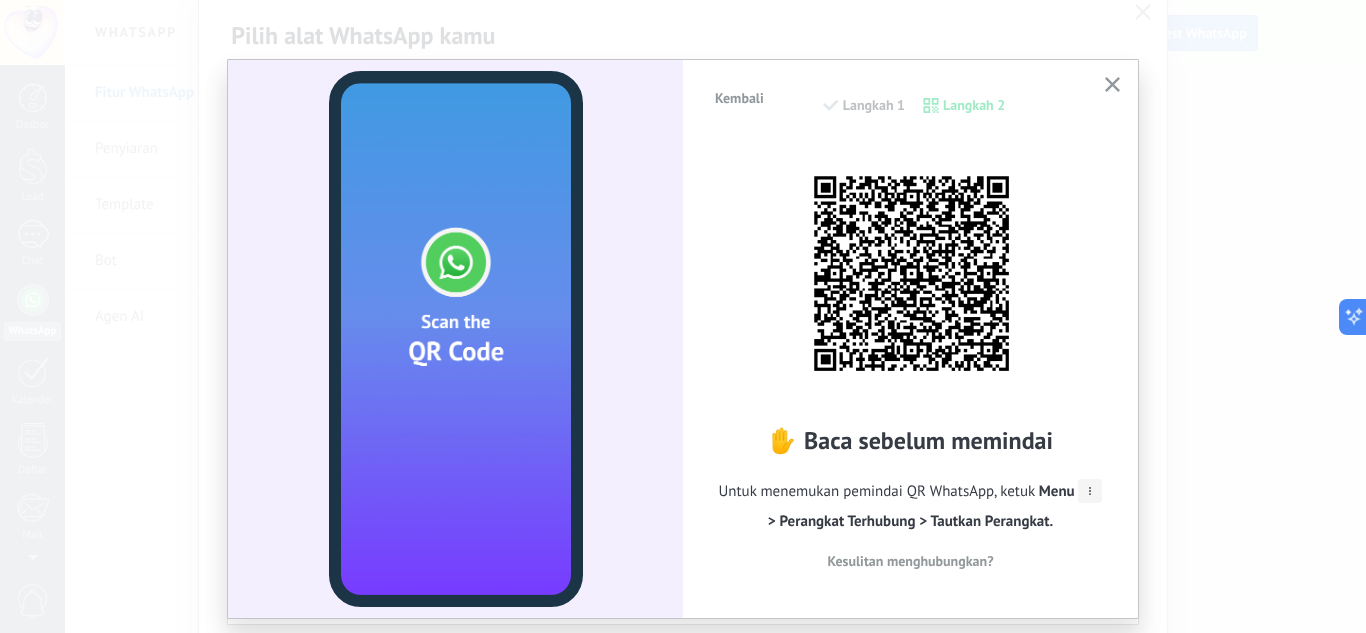 click on "Kembali Langkah 1 Langkah 2" at bounding box center (910, 115) 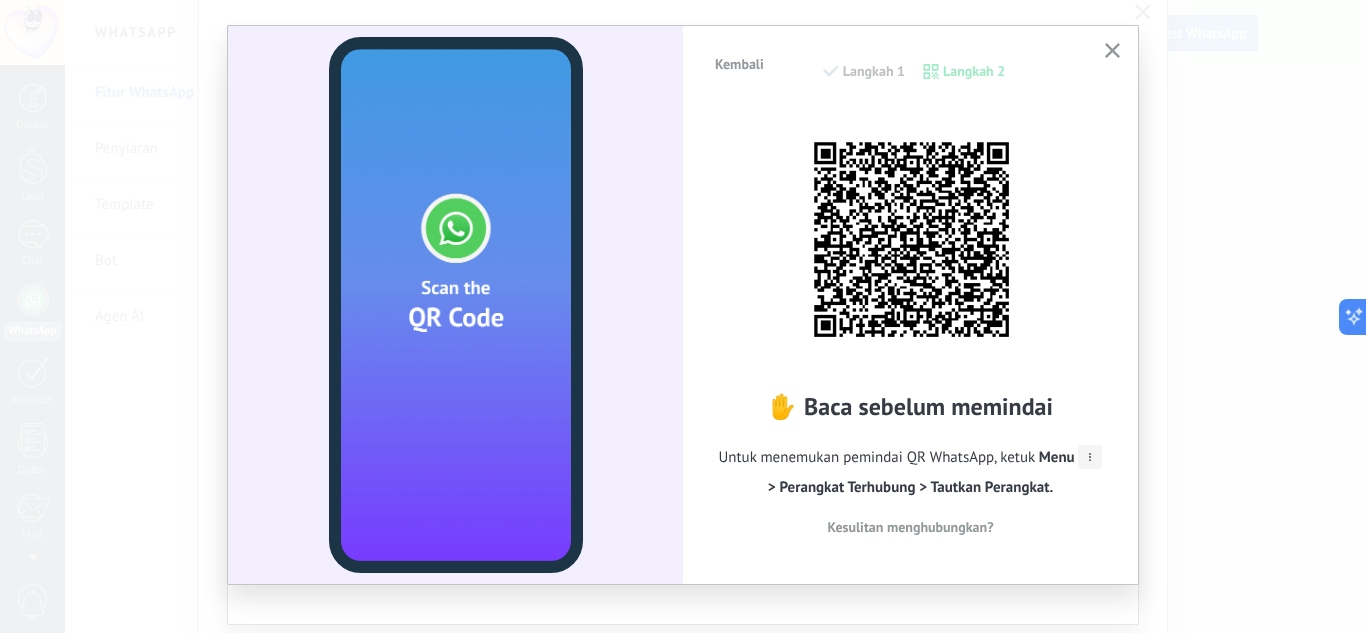 scroll, scrollTop: 57, scrollLeft: 0, axis: vertical 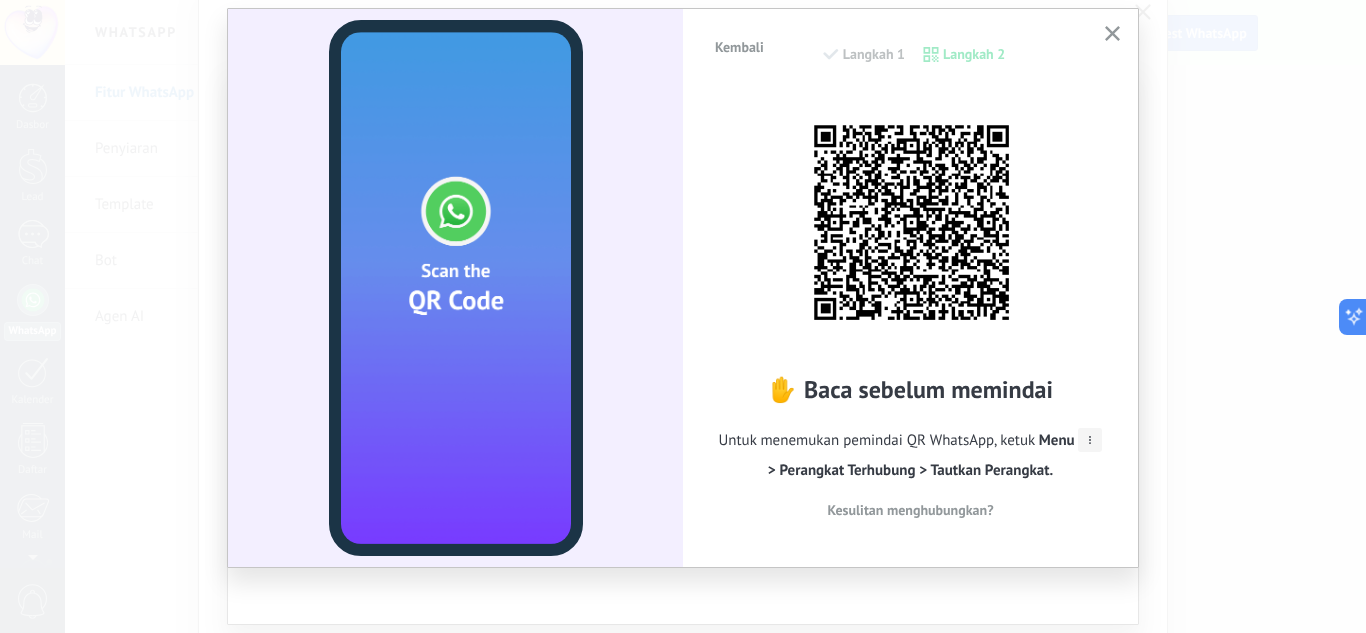 click on "Menu     > Perangkat Terhubung > Tautkan Perangkat." at bounding box center (935, 455) 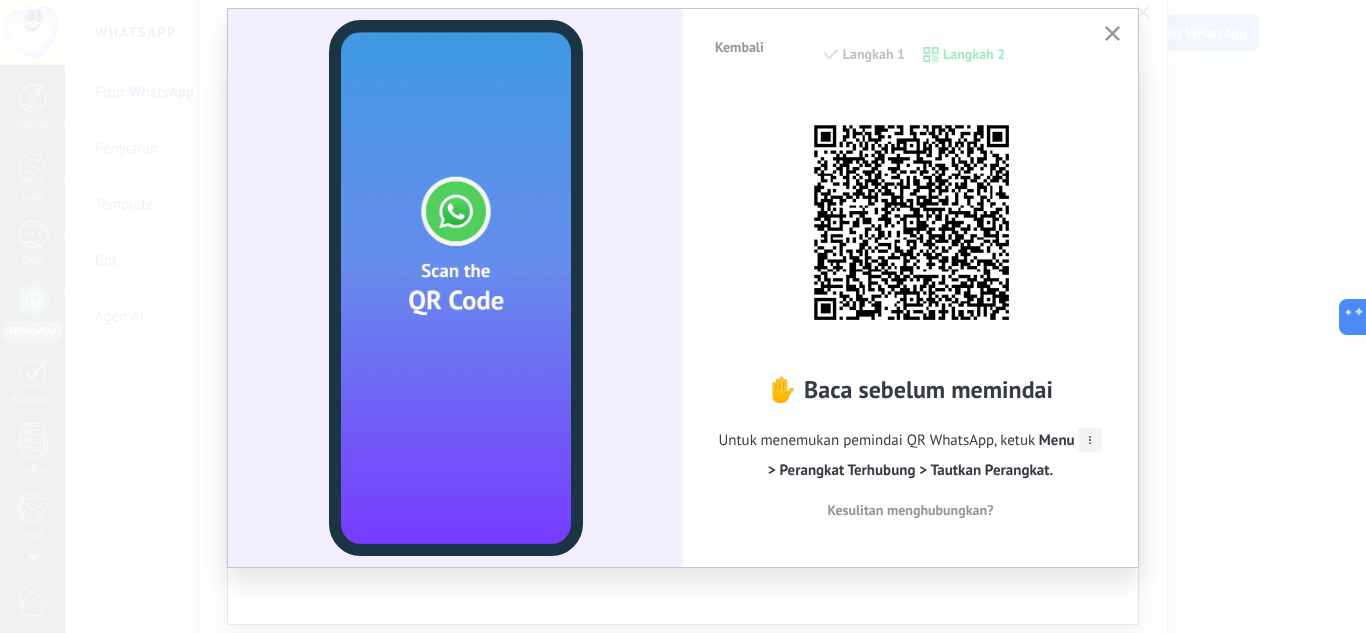 click 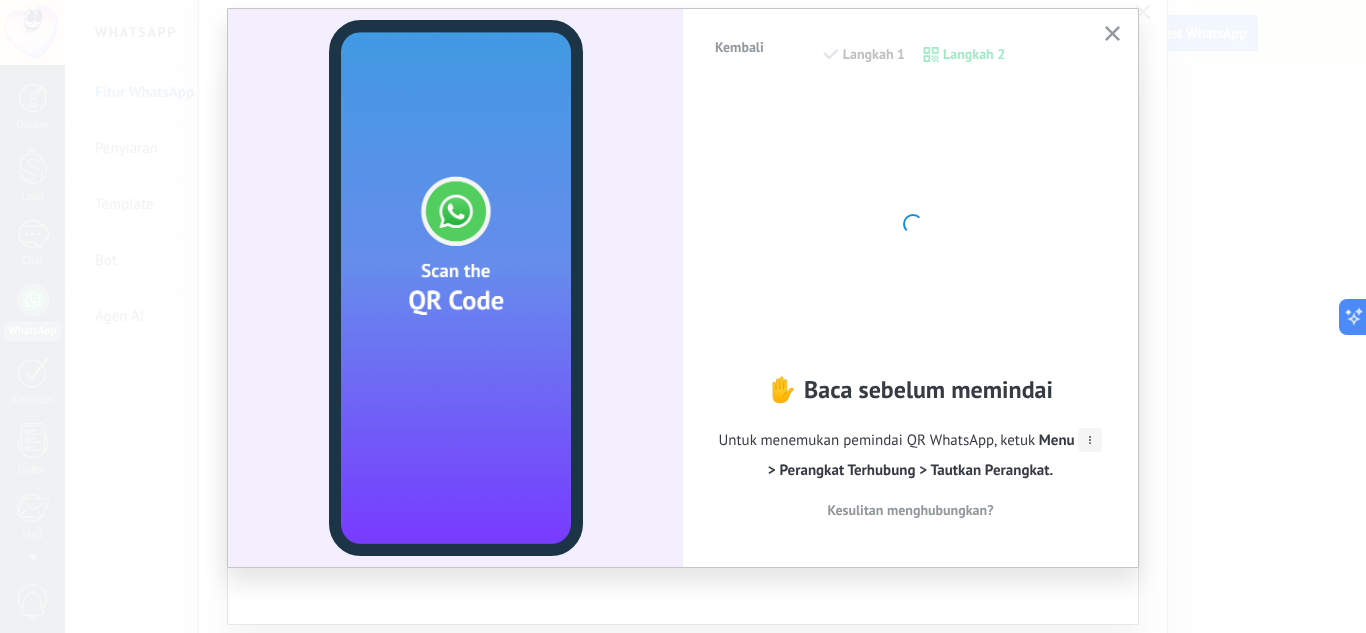 click at bounding box center [456, 288] 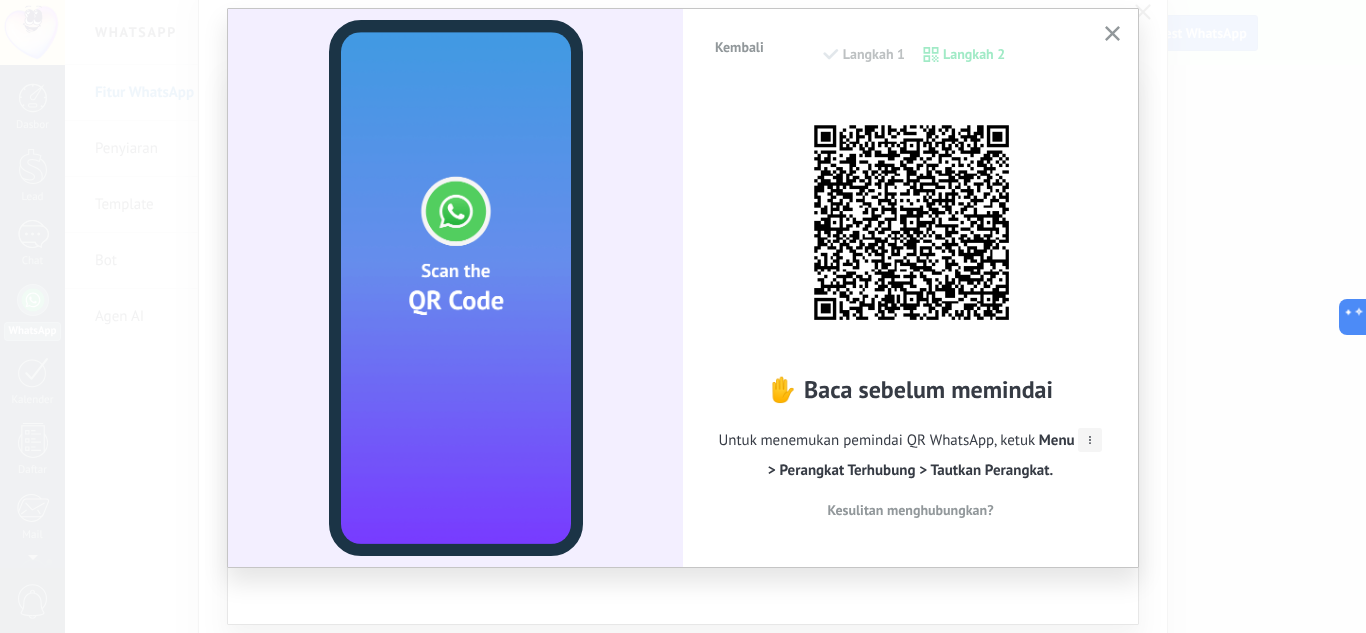 click 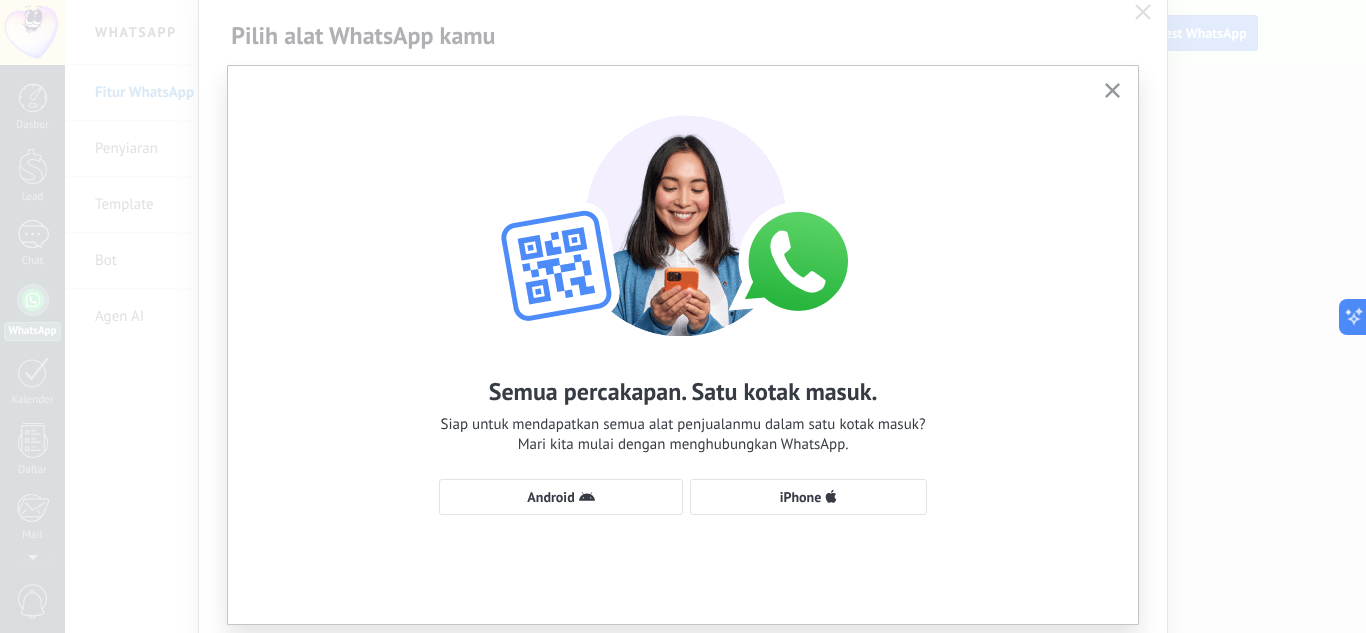 scroll, scrollTop: 0, scrollLeft: 0, axis: both 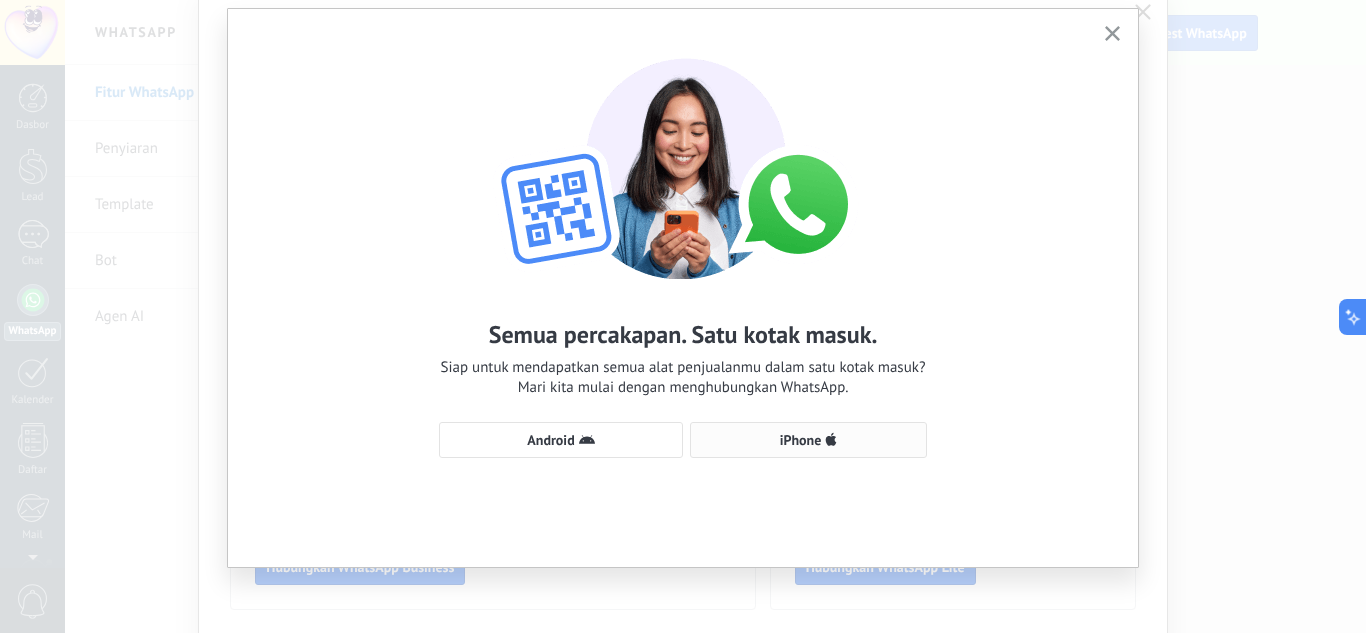 click on "iPhone" at bounding box center [801, 440] 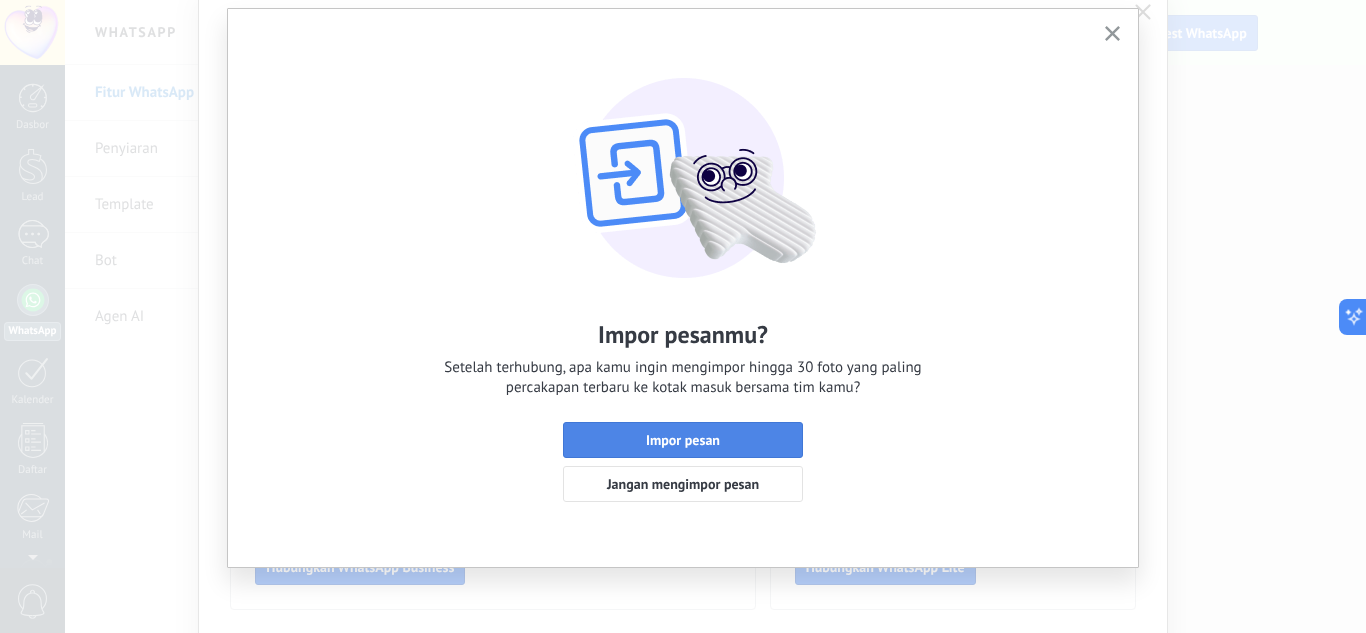 click on "Impor pesan" at bounding box center [683, 440] 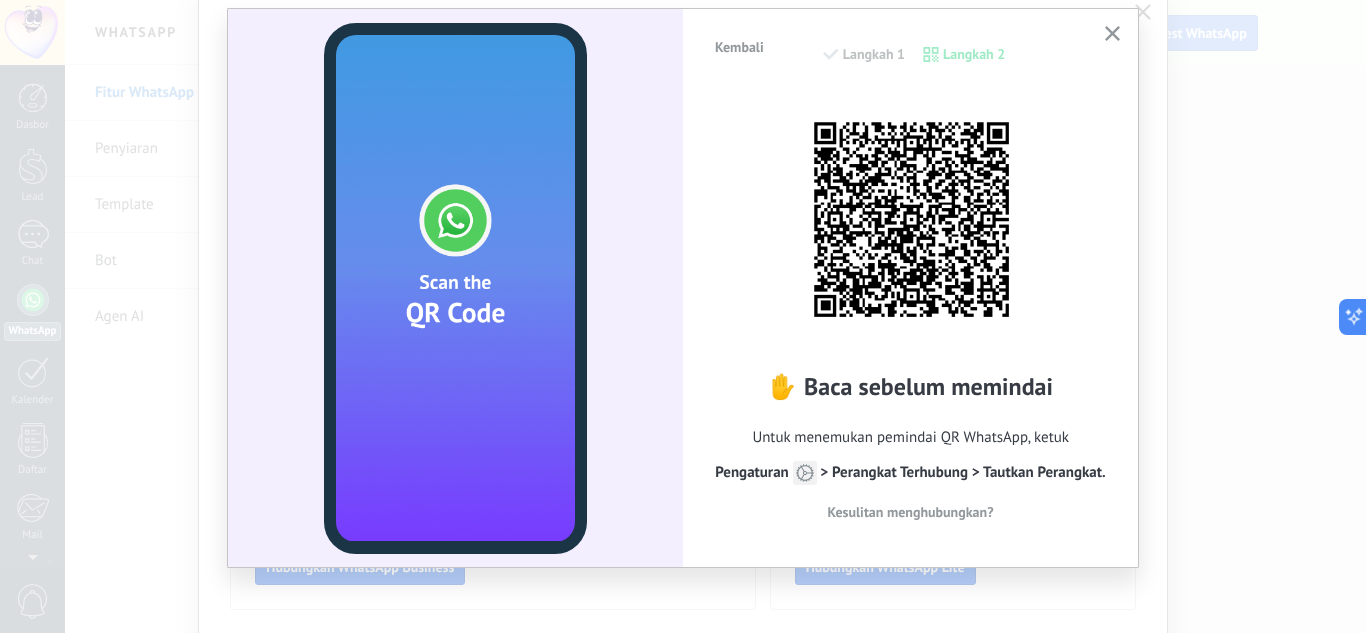 click on "✋ Baca sebelum memindai Untuk menemukan pemindai QR WhatsApp, ketuk   Pengaturan     > Perangkat Terhubung > Tautkan Perangkat. Kesulitan menghubungkan?" at bounding box center (910, 313) 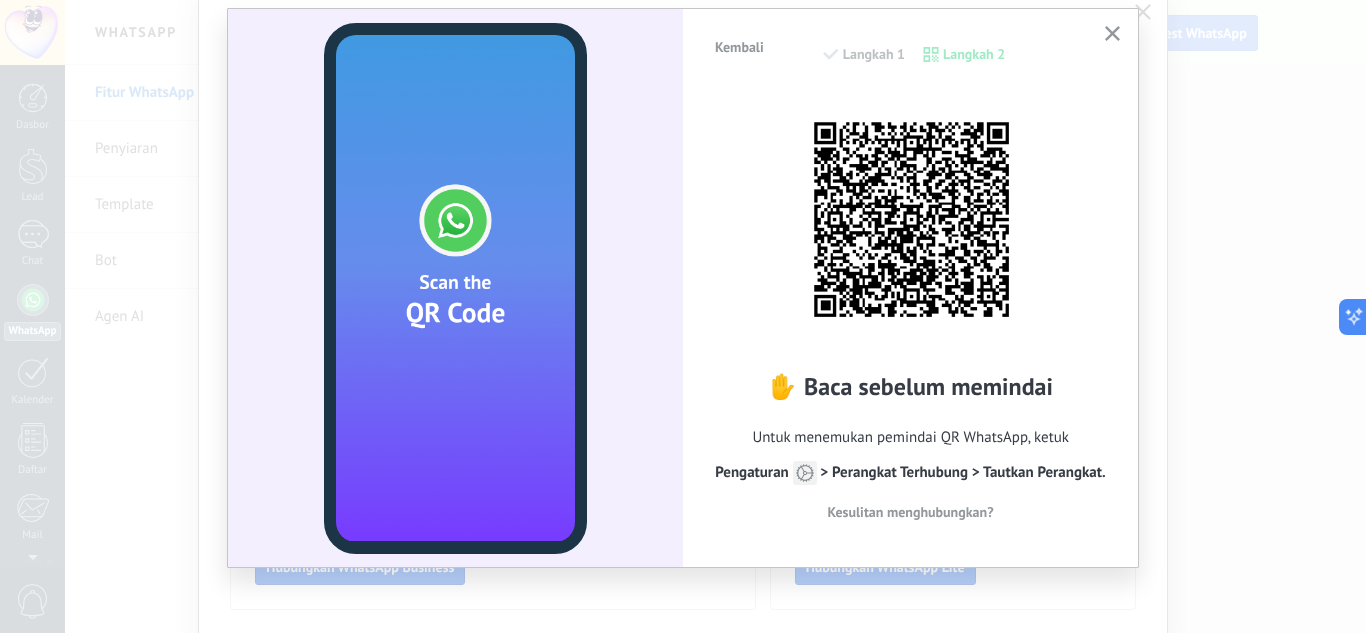 click 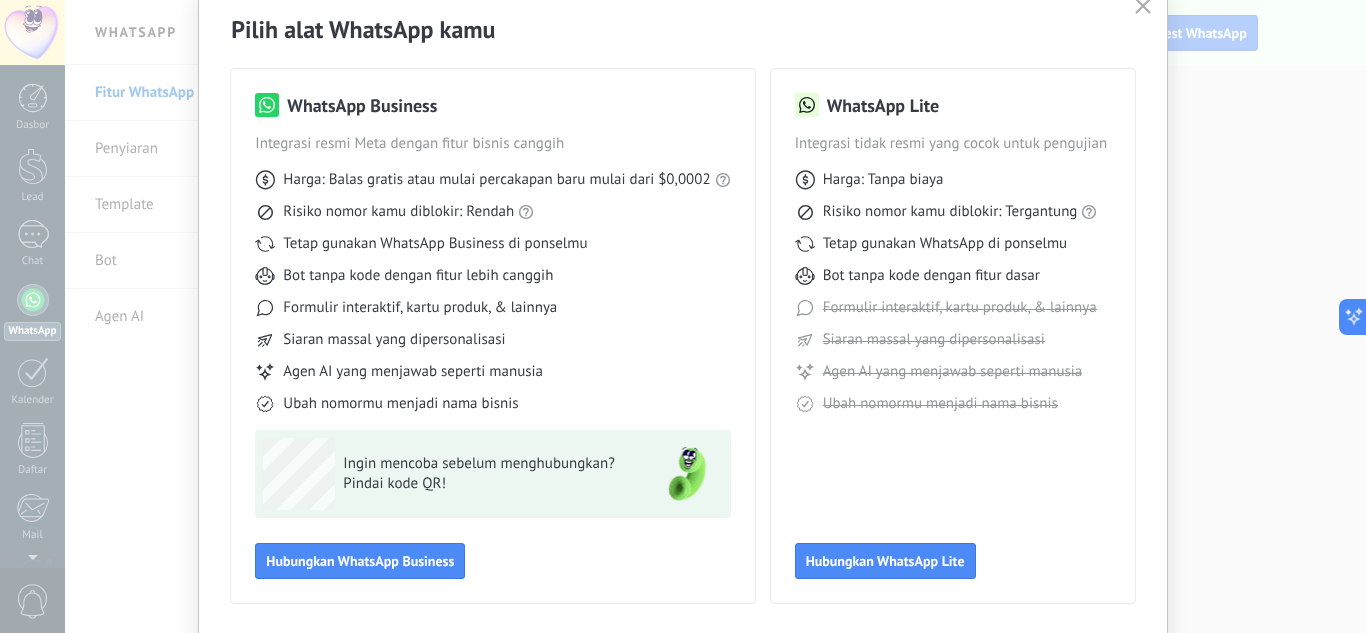 scroll, scrollTop: 96, scrollLeft: 0, axis: vertical 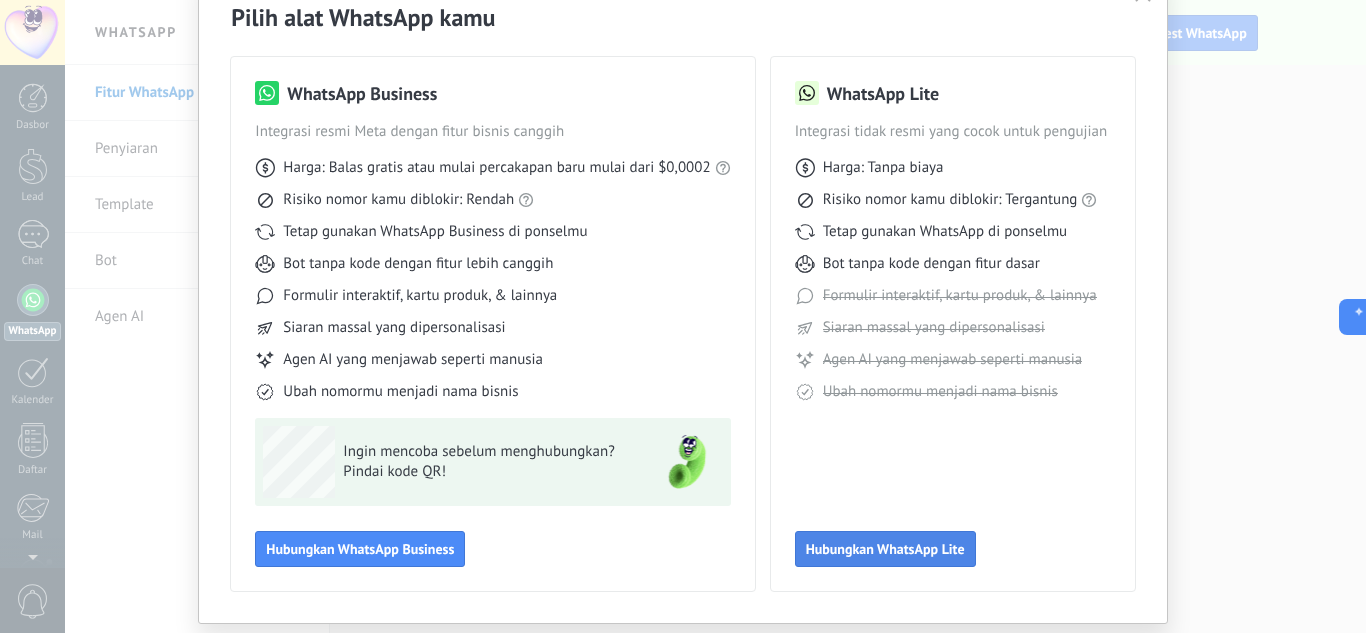 click on "Hubungkan WhatsApp Lite" at bounding box center (885, 549) 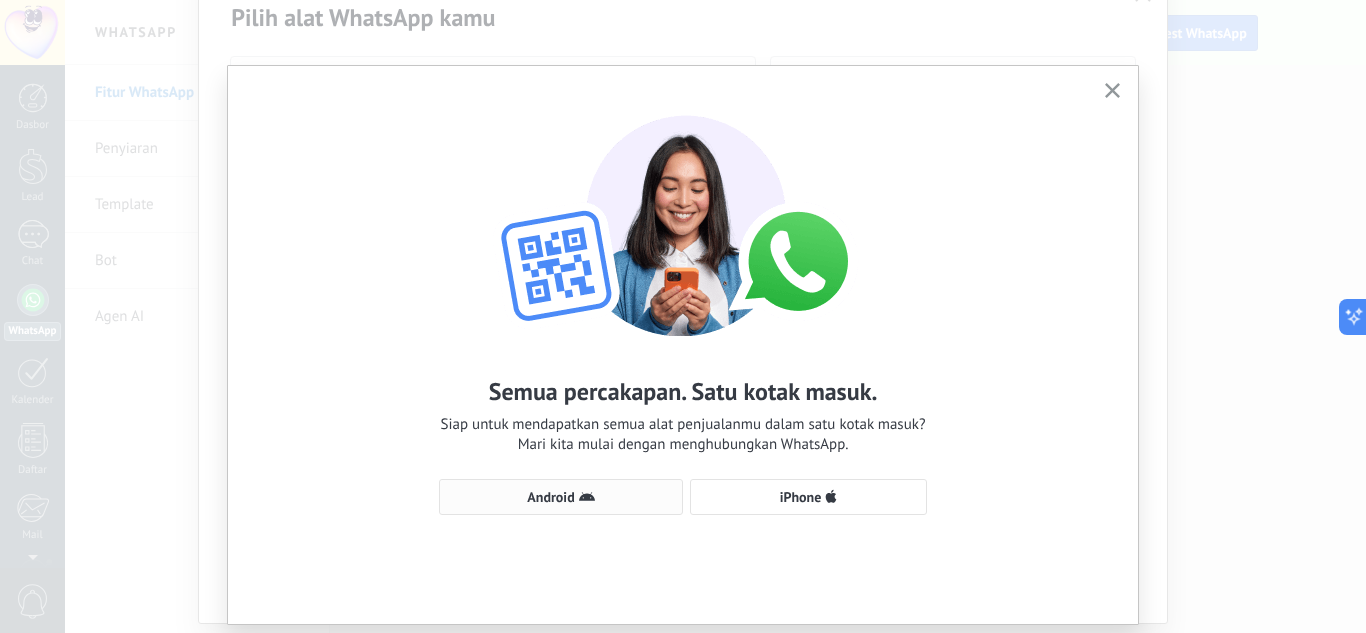 click on "Android" at bounding box center (550, 497) 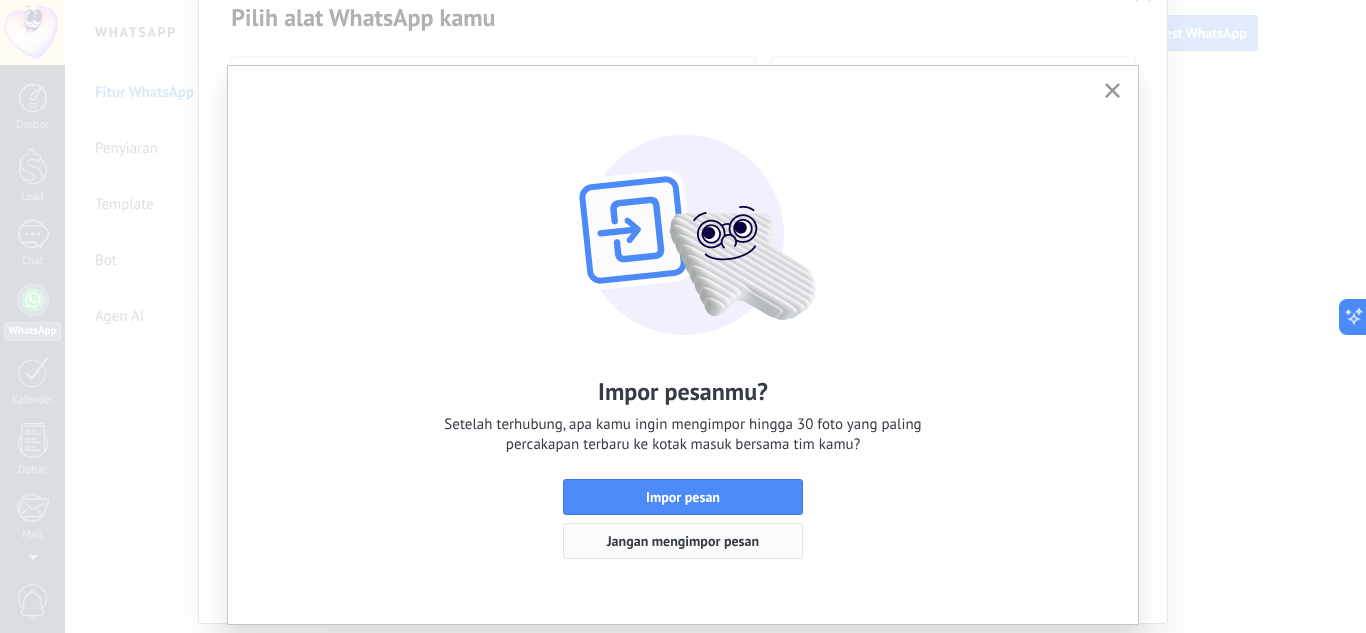 click on "Jangan mengimpor pesan" at bounding box center [683, 541] 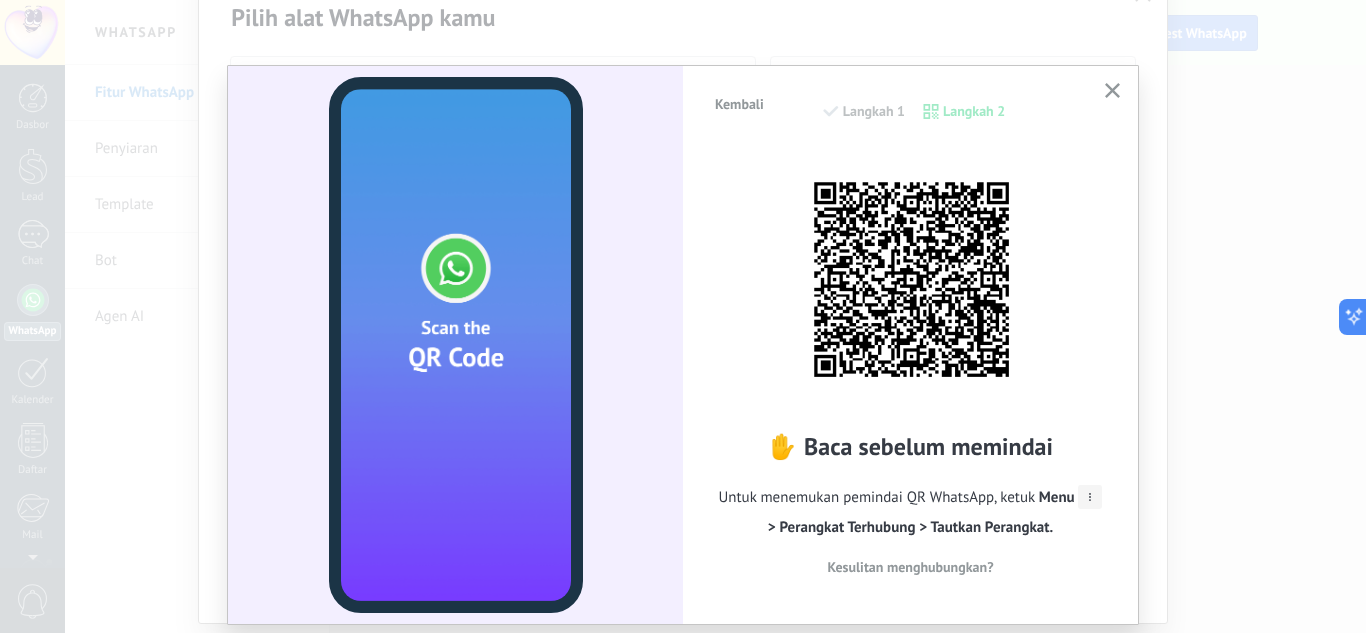 click 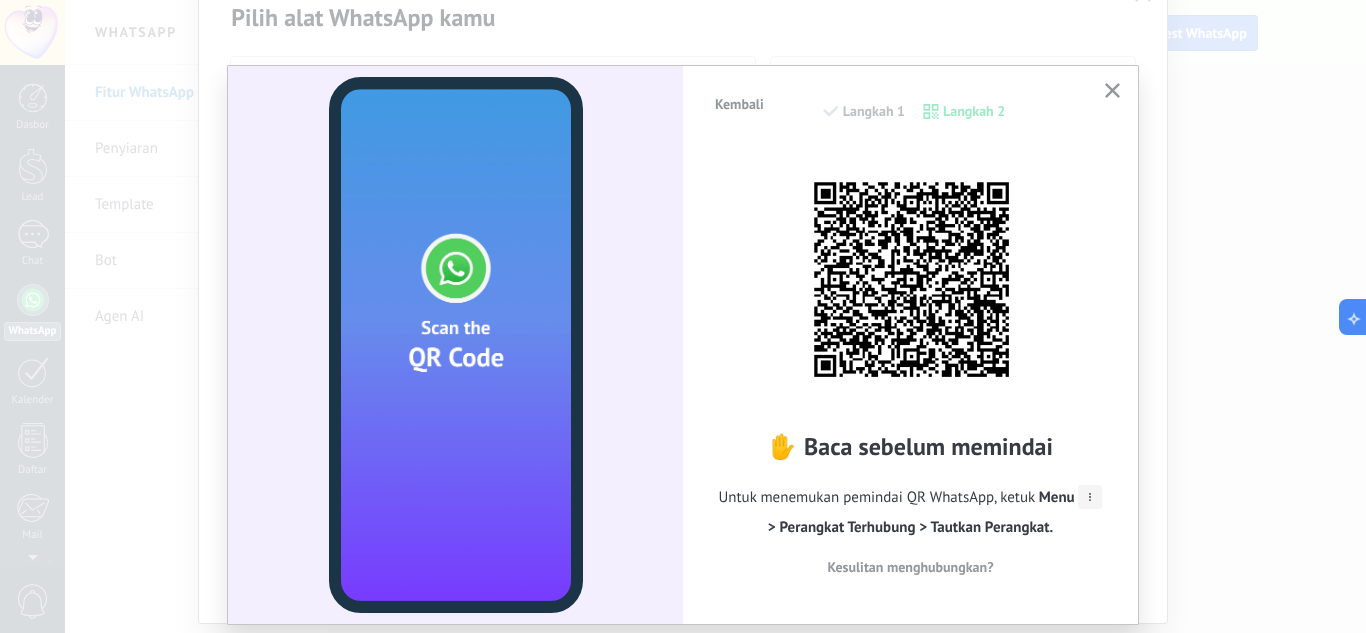 click 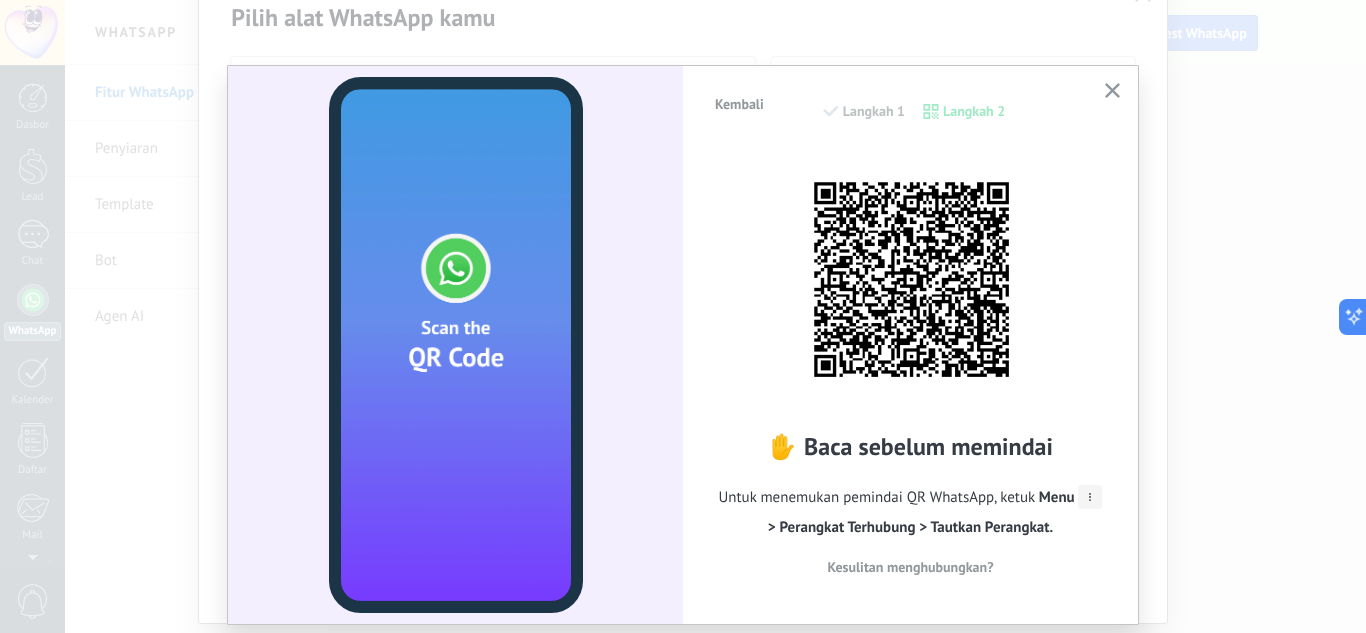 click 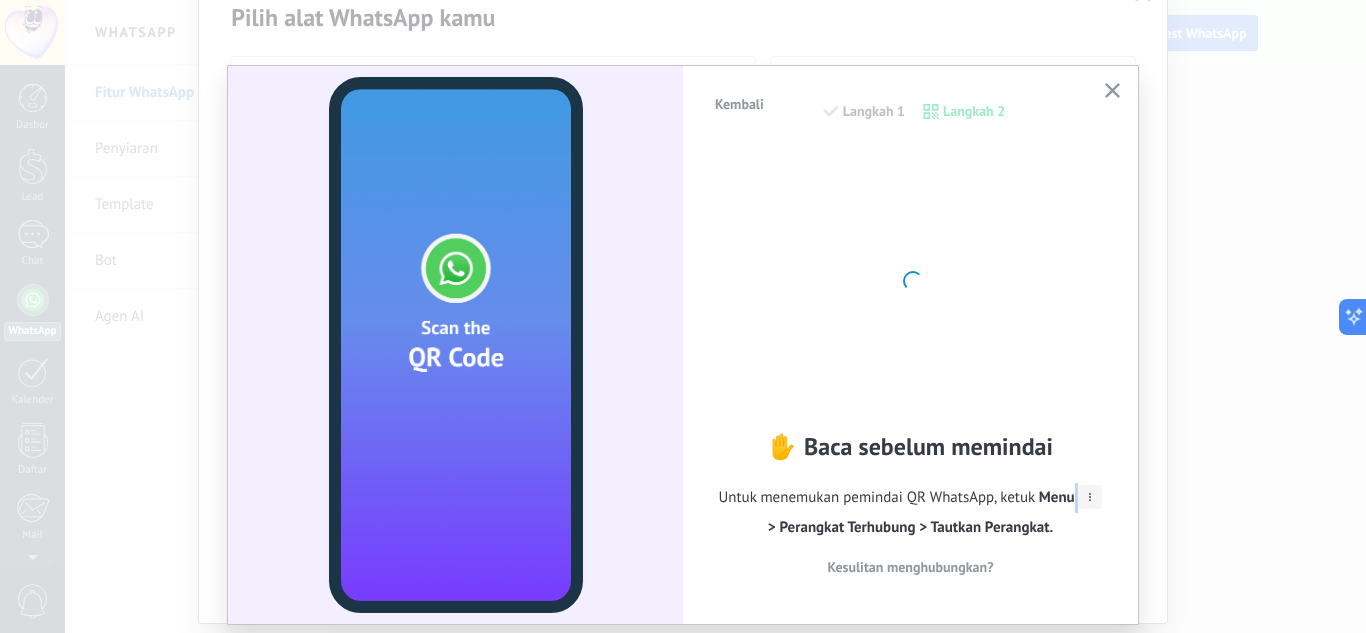 click on "Menu     > Perangkat Terhubung > Tautkan Perangkat." at bounding box center [935, 512] 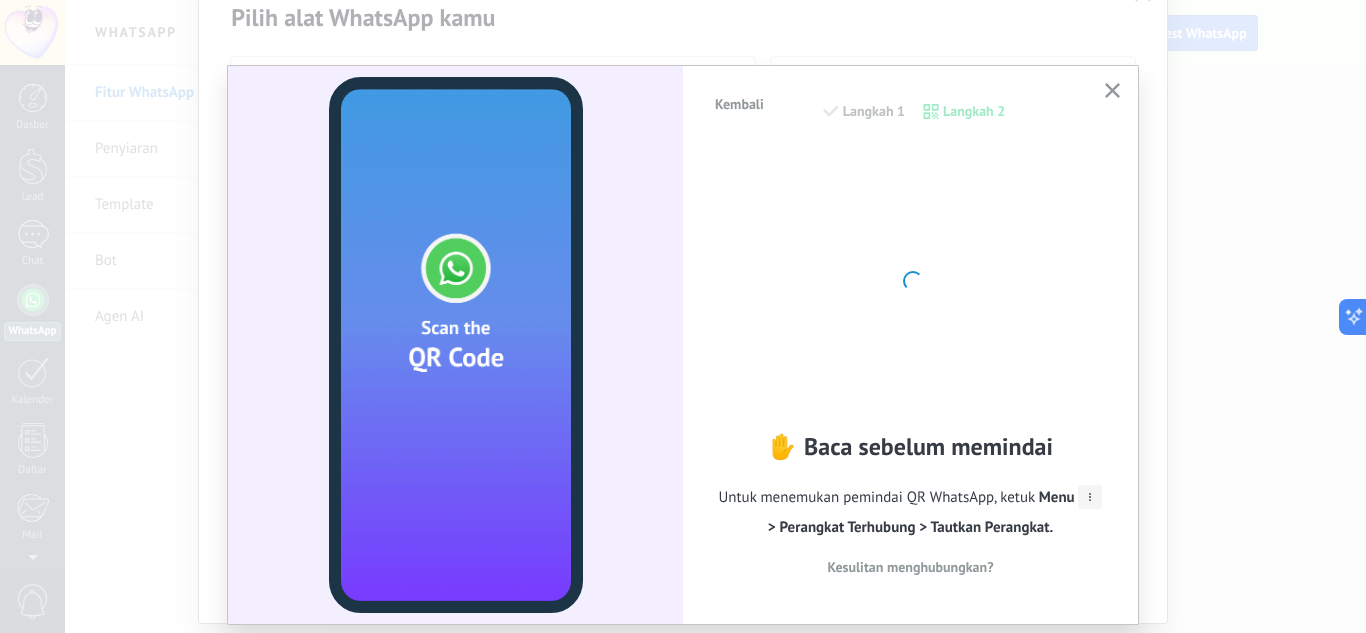 click 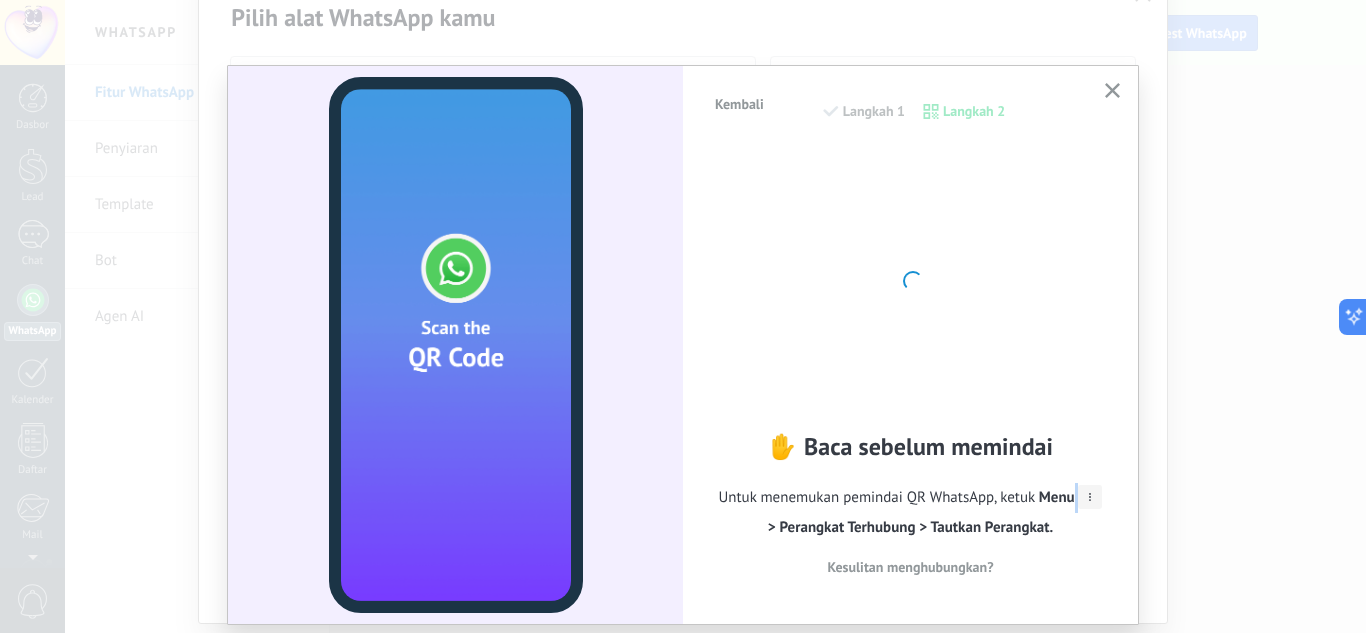 click 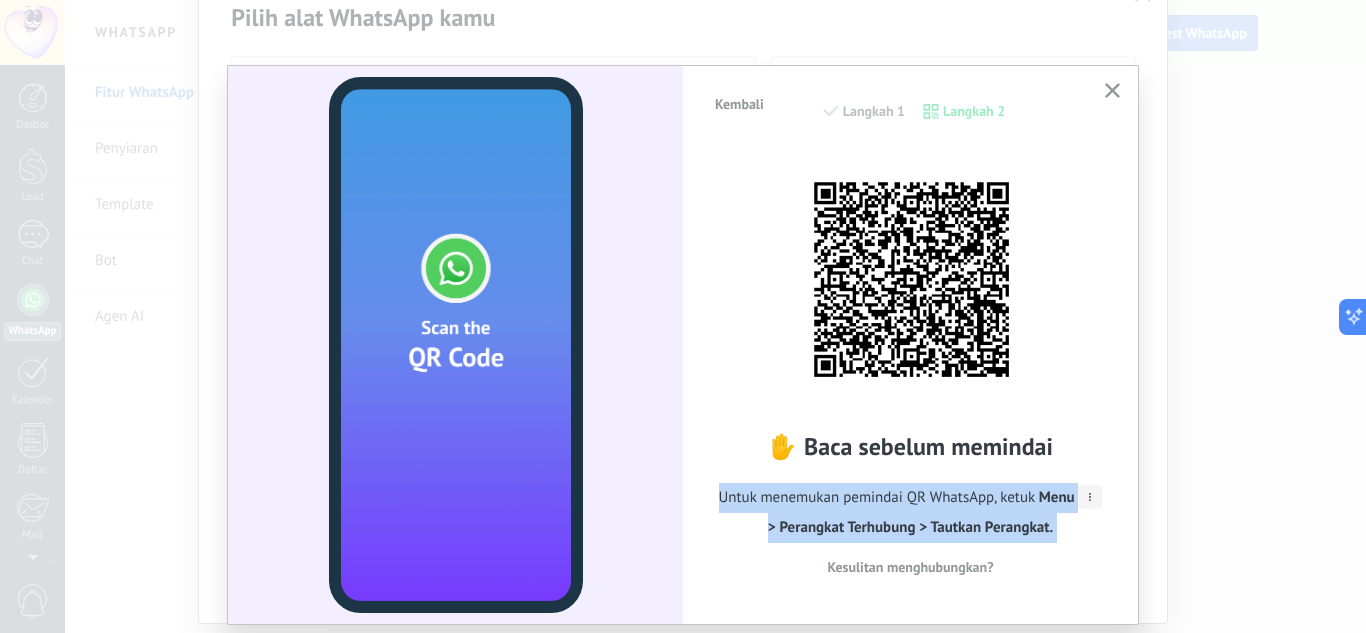 click on "Kembali Langkah 1 Langkah 2 ✋ Baca sebelum memindai Untuk menemukan pemindai QR WhatsApp, ketuk   Menu     > Perangkat Terhubung > Tautkan Perangkat. Kesulitan menghubungkan?" at bounding box center [683, 316] 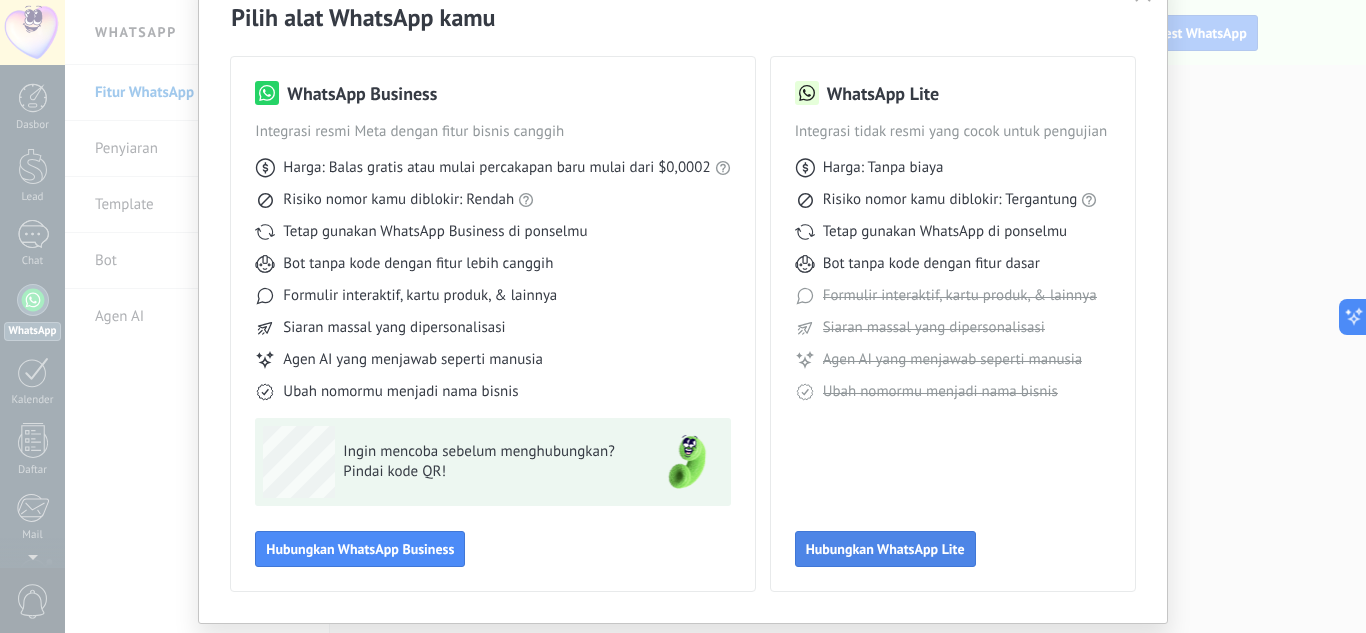 click on "Hubungkan WhatsApp Lite" at bounding box center [885, 549] 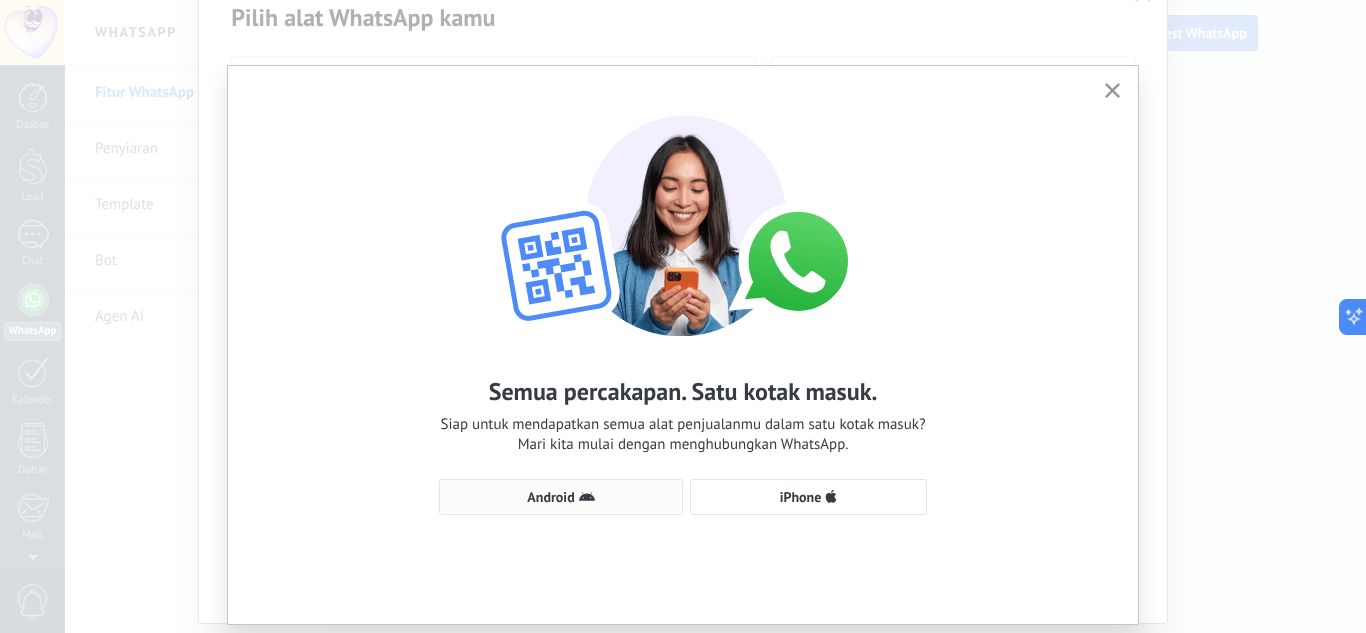 click 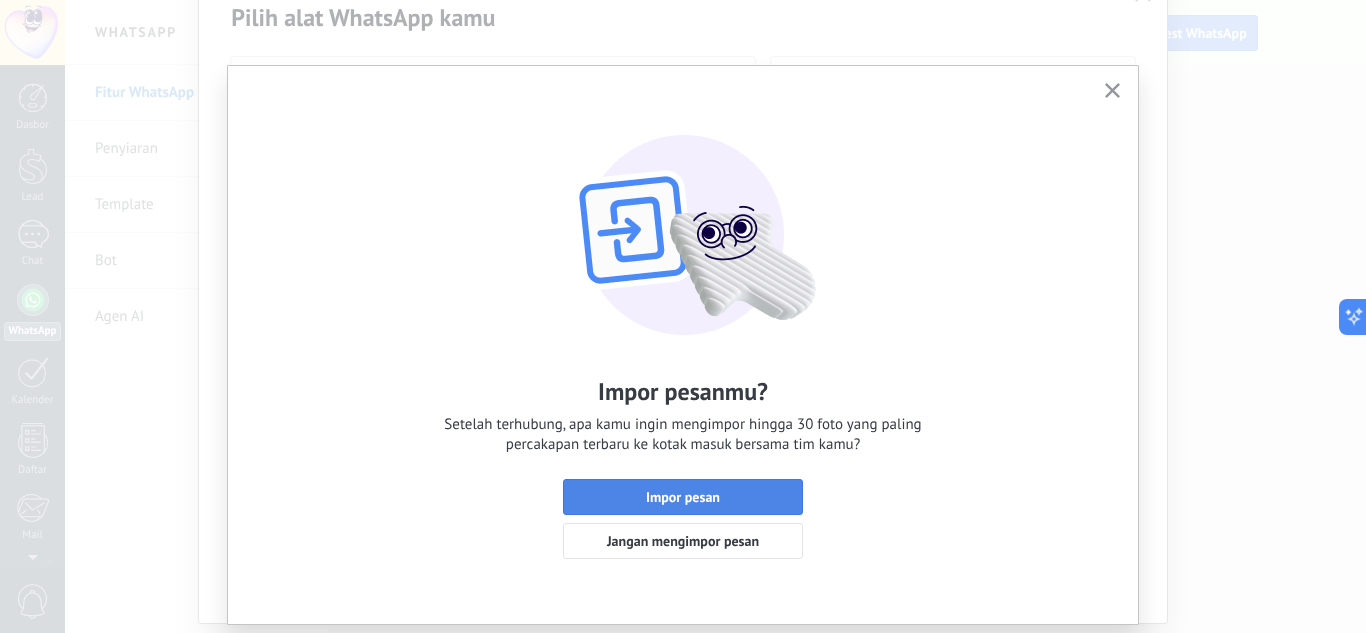 click on "Impor pesan" at bounding box center [683, 497] 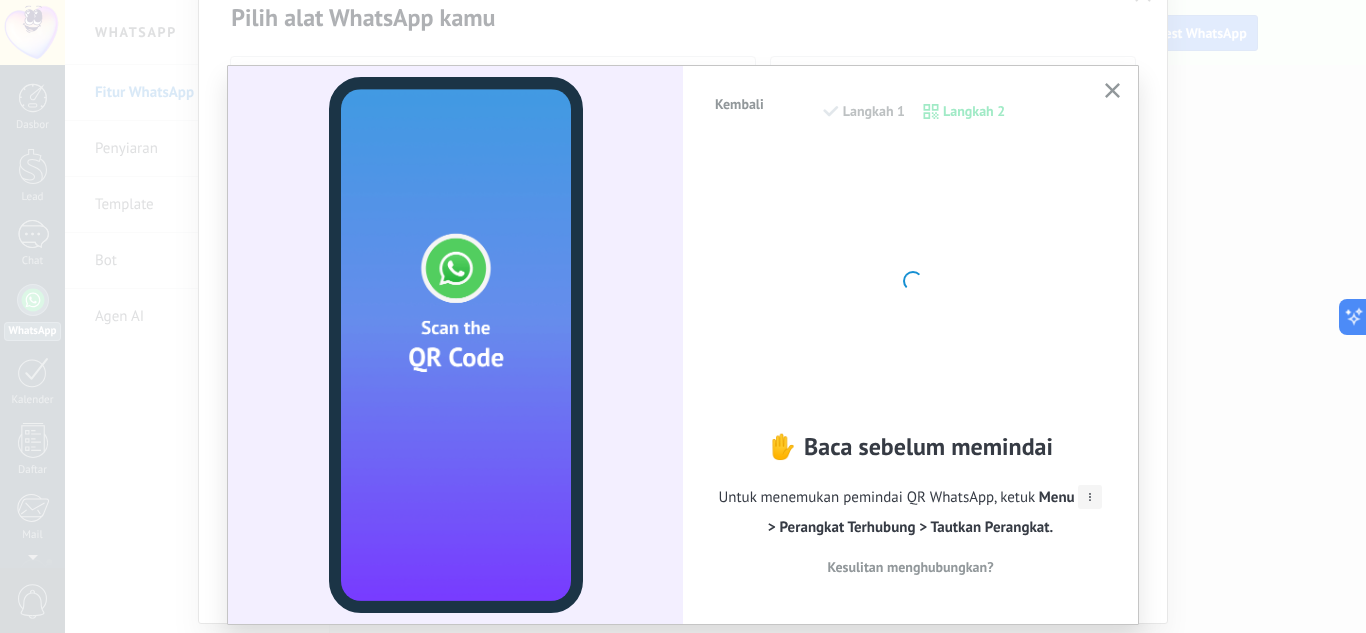 click at bounding box center [456, 345] 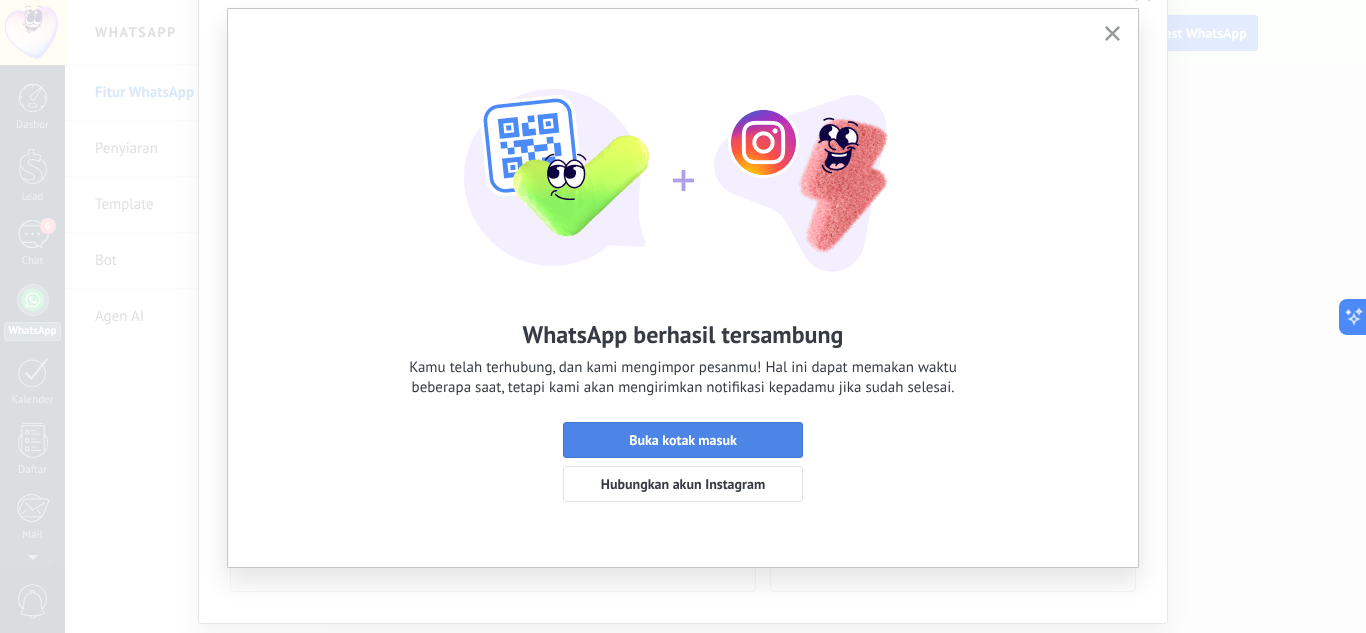 click on "Buka kotak masuk" at bounding box center [683, 440] 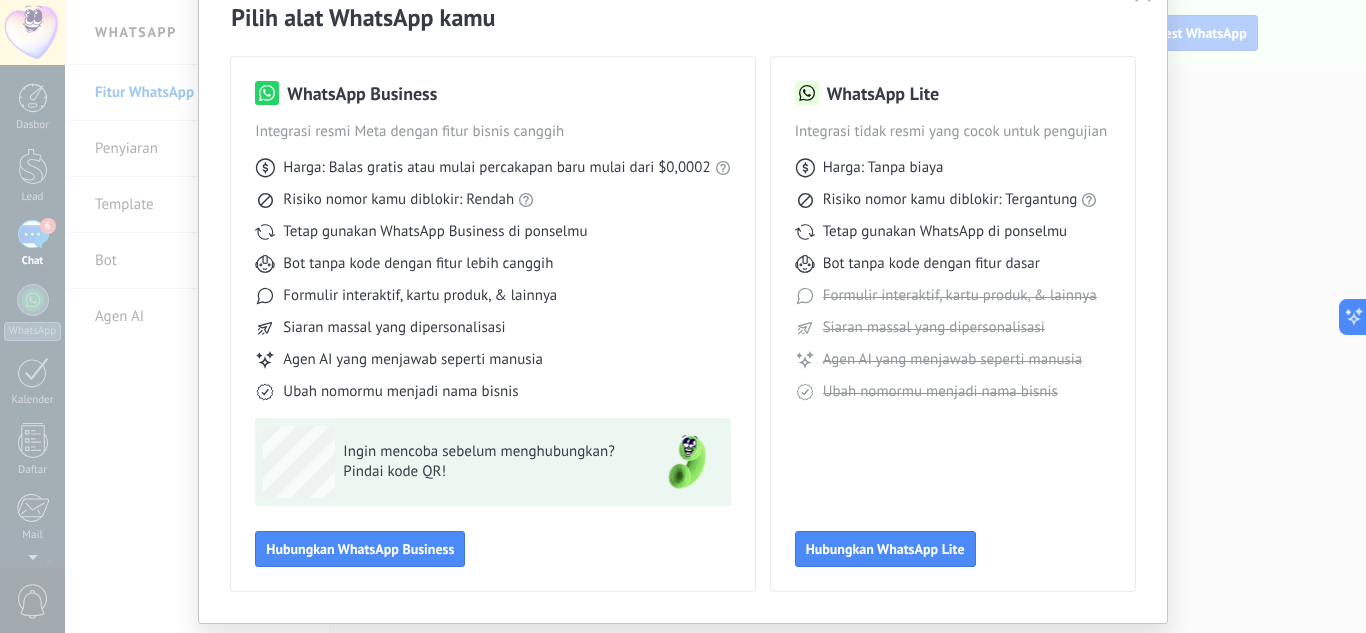 scroll, scrollTop: 0, scrollLeft: 0, axis: both 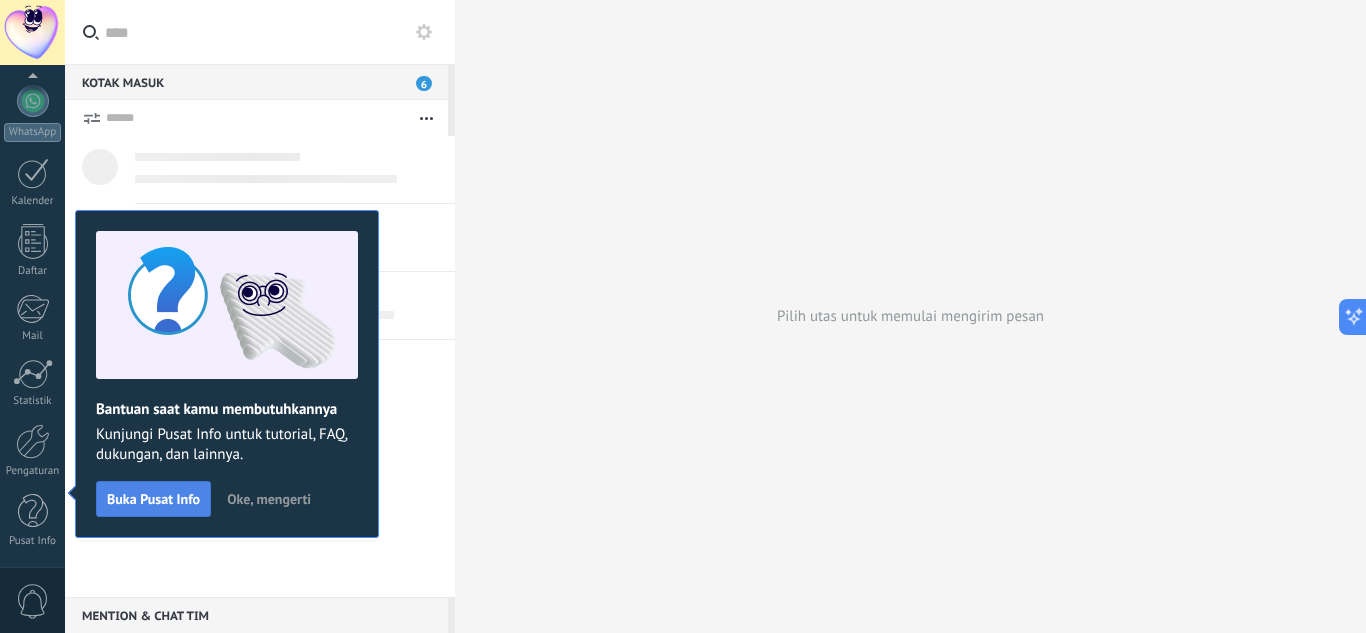 click on "Buka Pusat Info" at bounding box center (153, 499) 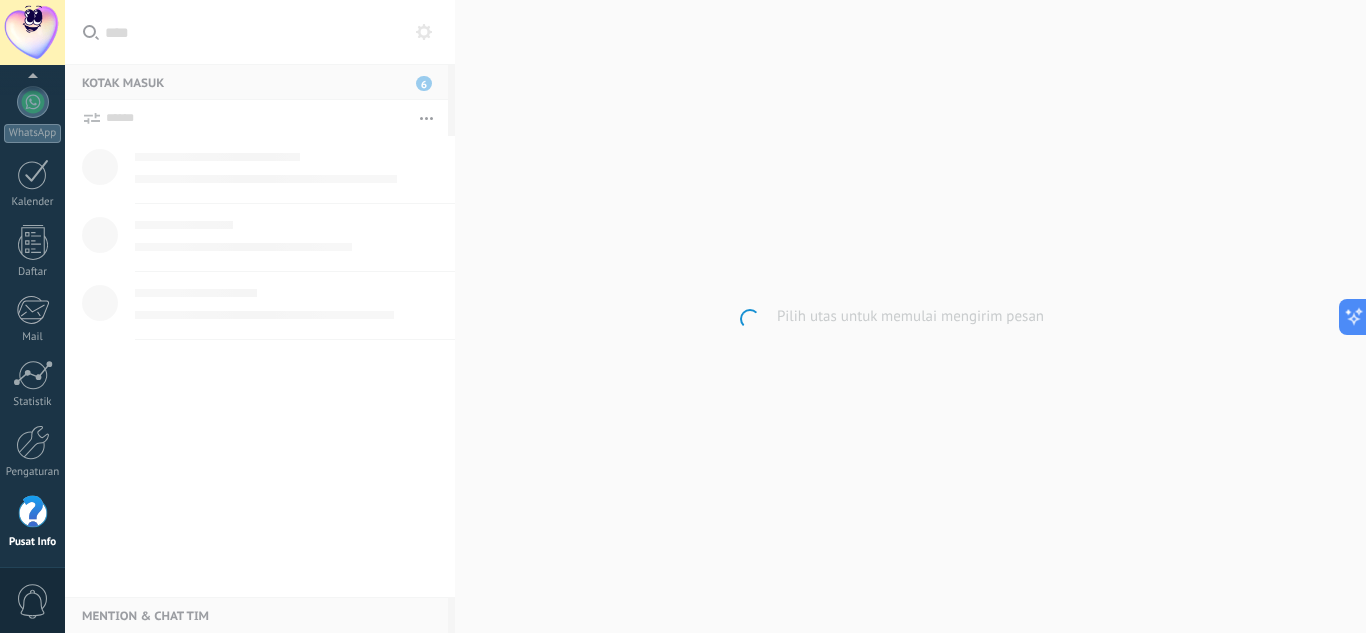 scroll, scrollTop: 199, scrollLeft: 0, axis: vertical 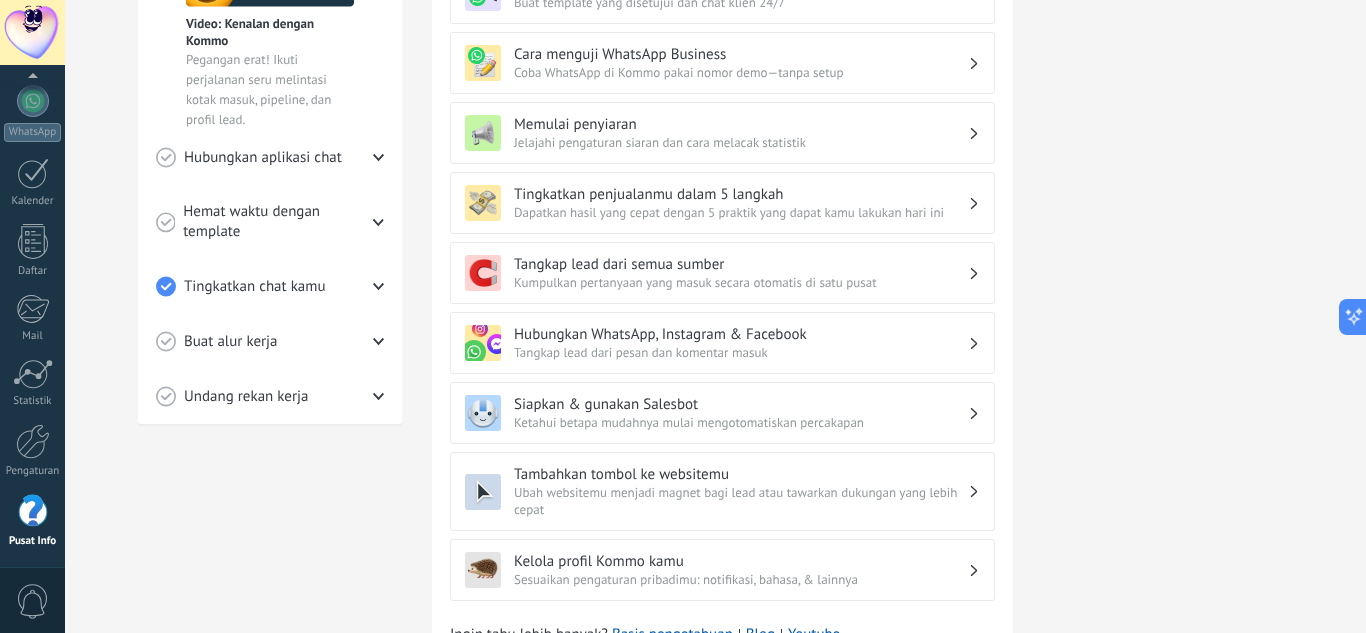 click on "Undang rekan kerja" at bounding box center (270, 396) 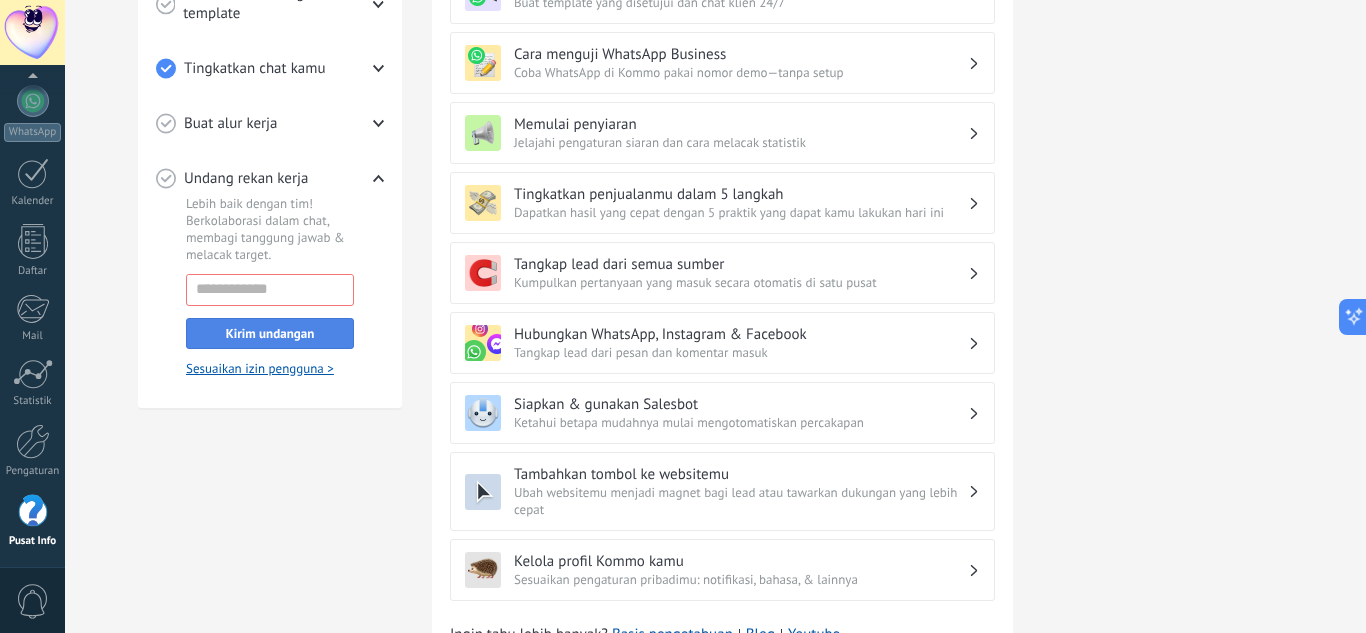click on "Kirim undangan" at bounding box center [270, 333] 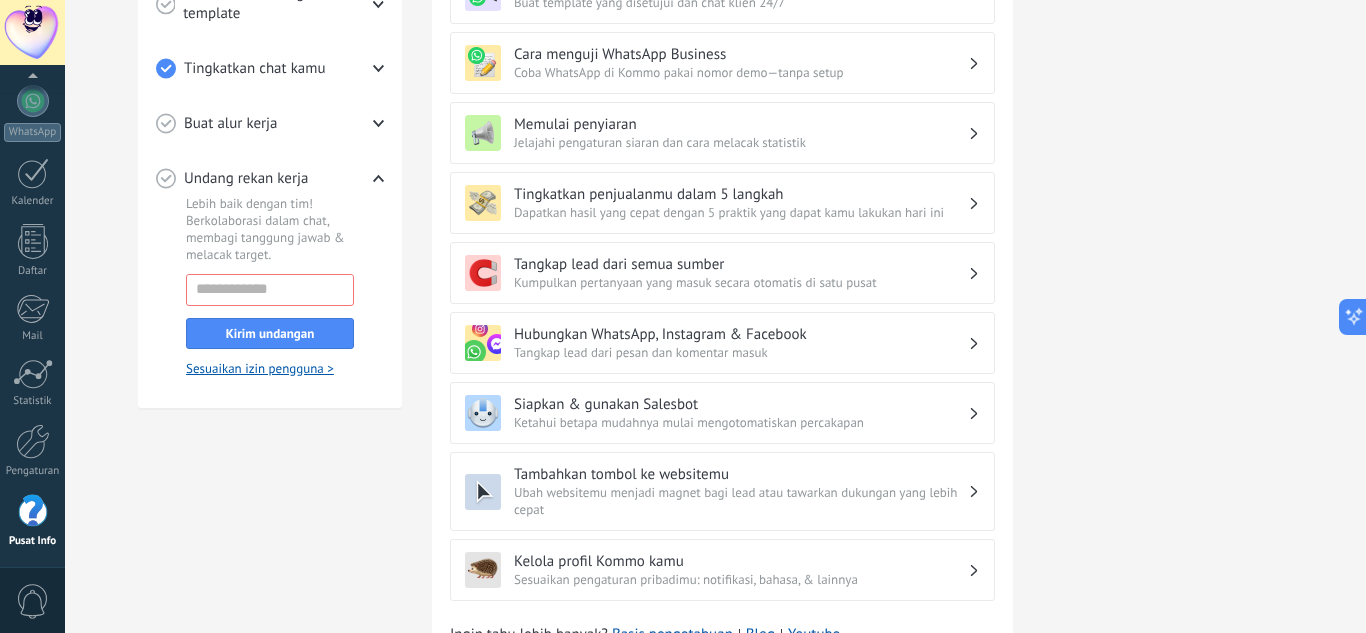 click on "Tutorial onboarding Lead Inbox Salesbot Checklist mulai cepat Progres 22% Temui Kommo Video: Kenalan dengan Kommo Pegangan erat! Ikuti perjalanan seru melintasi kotak masuk, pipeline, dan profil lead. Hubungkan aplikasi chat WhatsApp Terhubung Messenger Hubungkan Instagram Hubungkan Saluran lain Semua Hemat waktu dengan template Jawab secepat kilat Masih mengetik setiap balasan? Tanggapi pertanyaan umum dengan template chat yang dipersonalisasi yang dapat kamu buat dalam 2 klik. Buat template Tingkatkan chat kamu Biarkan bot melakukannya untukmu! Nikmati kemudahan: Bot membantumu melakukan lebih banyak dengan lebih sedikit usaha, yang berarti lebih banyak penjualan. Buat bot Buat alur kerja Lihat lead dengan cara baru Melihat secara instan posisi setiap klien dalam proses penjualanmu. Atur pipeline kamu Undang rekan kerja Lebih baik dengan tim! Berkolaborasi dalam chat, membagi tanggung jawab & melacak target. Kirim undangan Sesuaikan izin pengguna >" at bounding box center (270, 134) 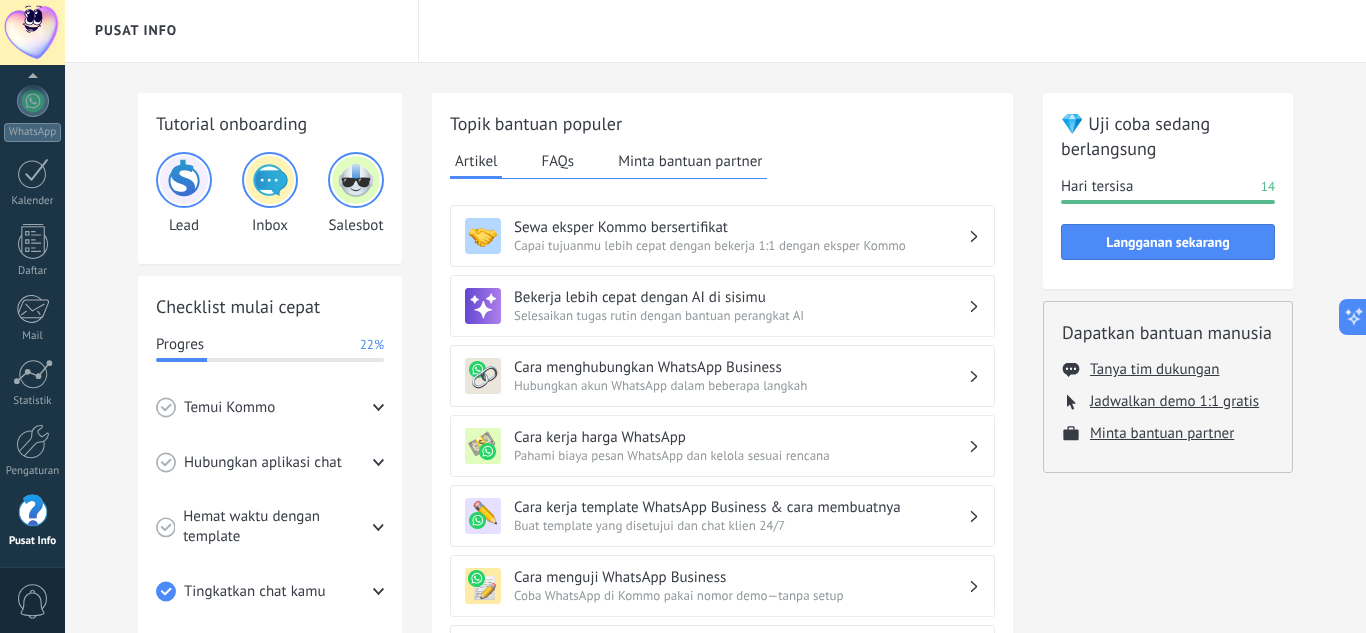 scroll, scrollTop: 0, scrollLeft: 0, axis: both 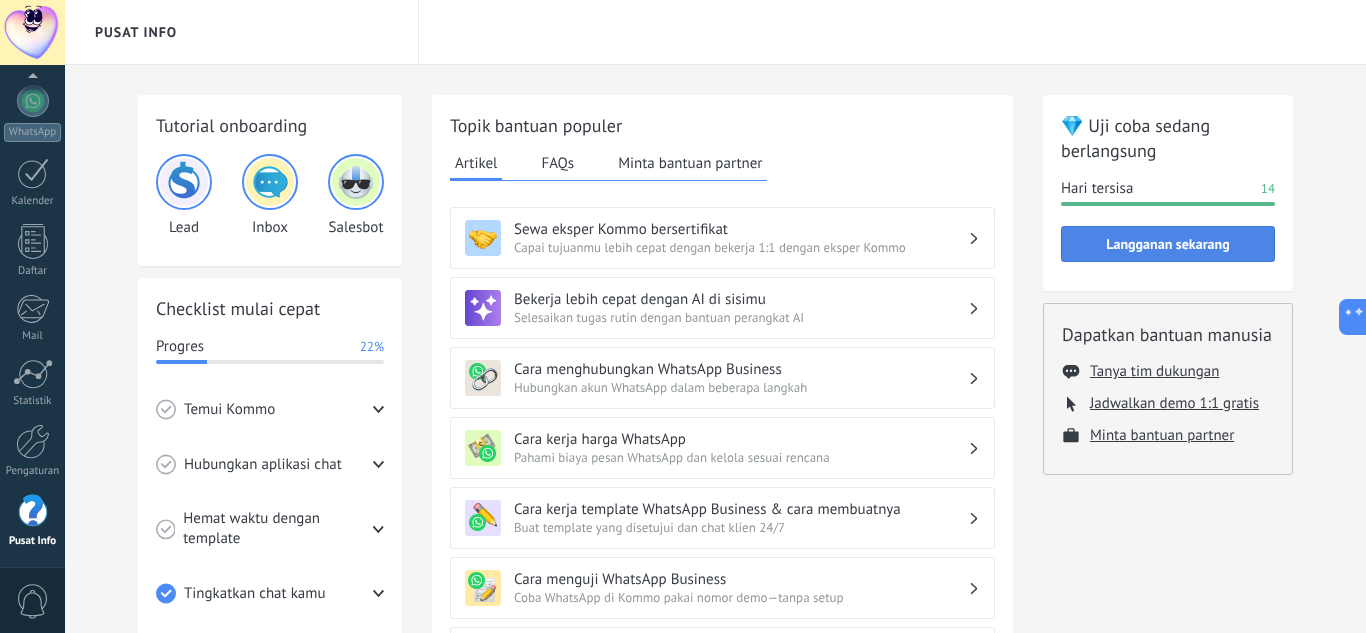 click on "Langganan sekarang" at bounding box center (1167, 244) 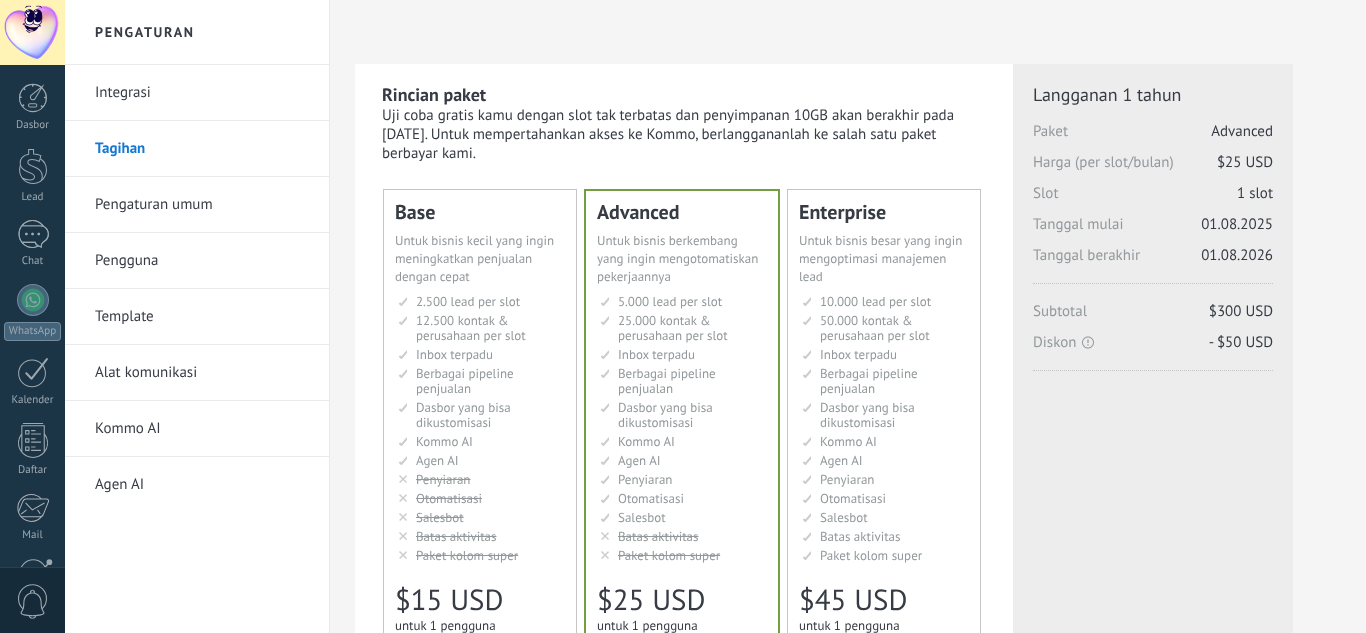 scroll, scrollTop: 0, scrollLeft: 0, axis: both 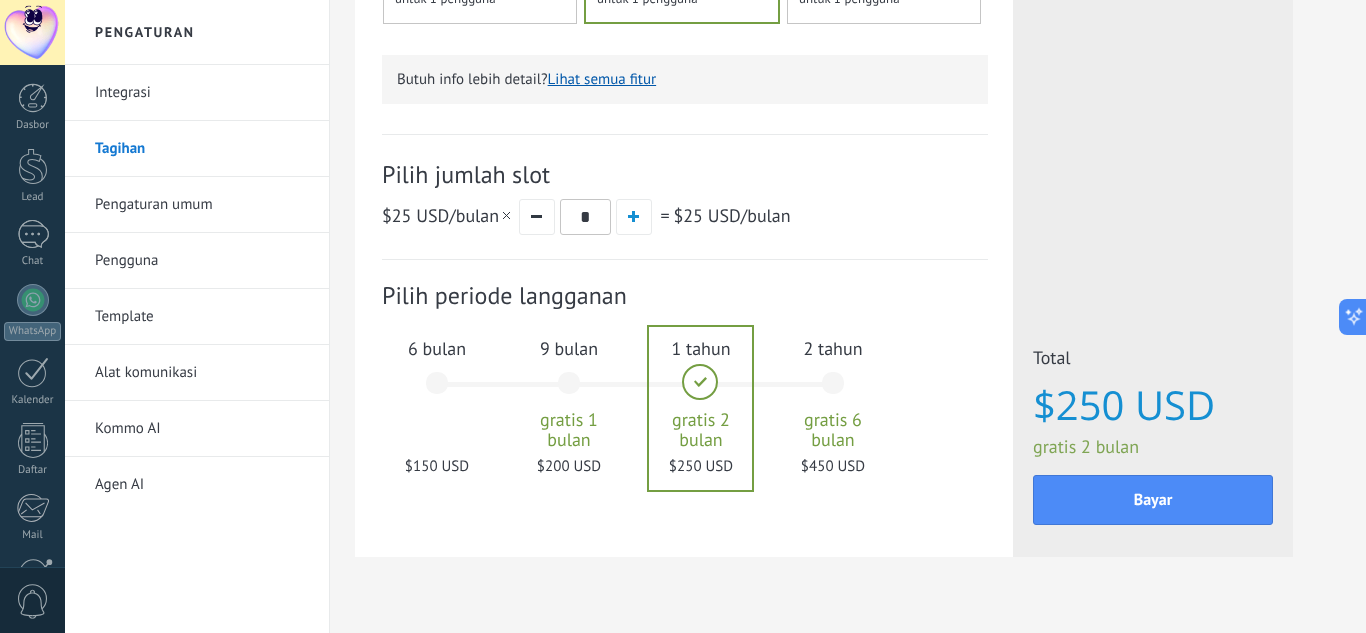 click on "[NUMBER] tahun
gratis [NUMBER] bulan
[PRICE] [CURRENCY]" at bounding box center (833, 392) 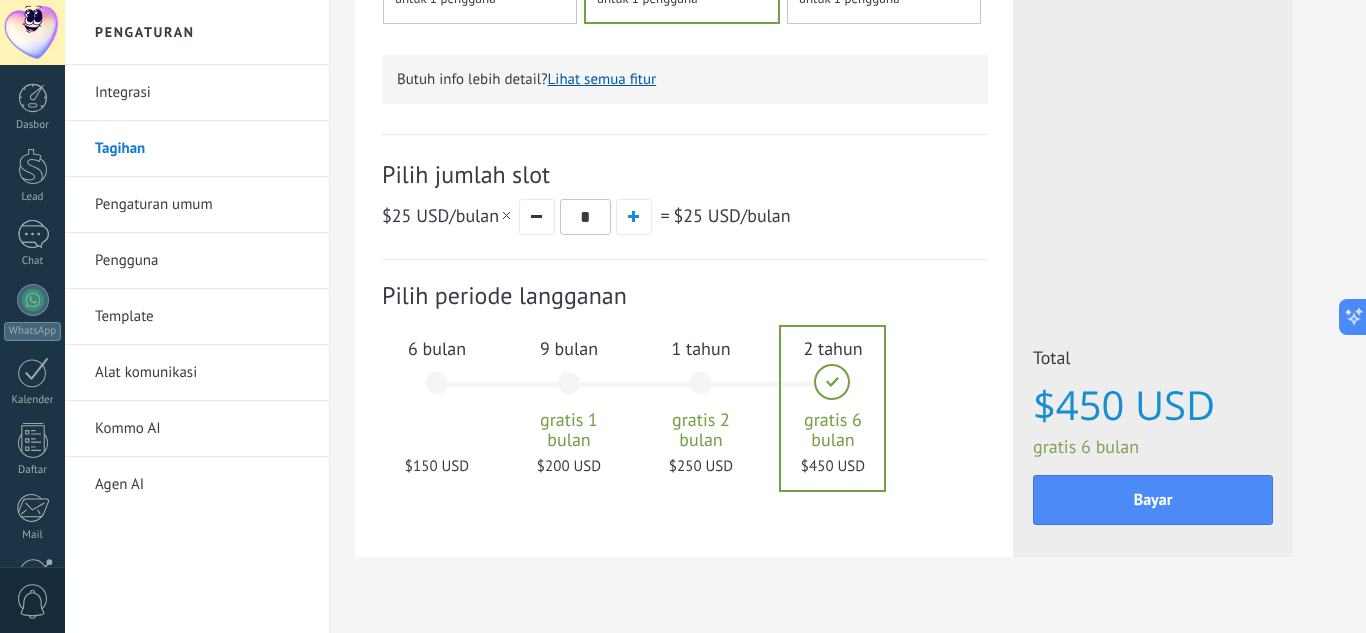 click on "gratis 1 bulan" at bounding box center [569, 430] 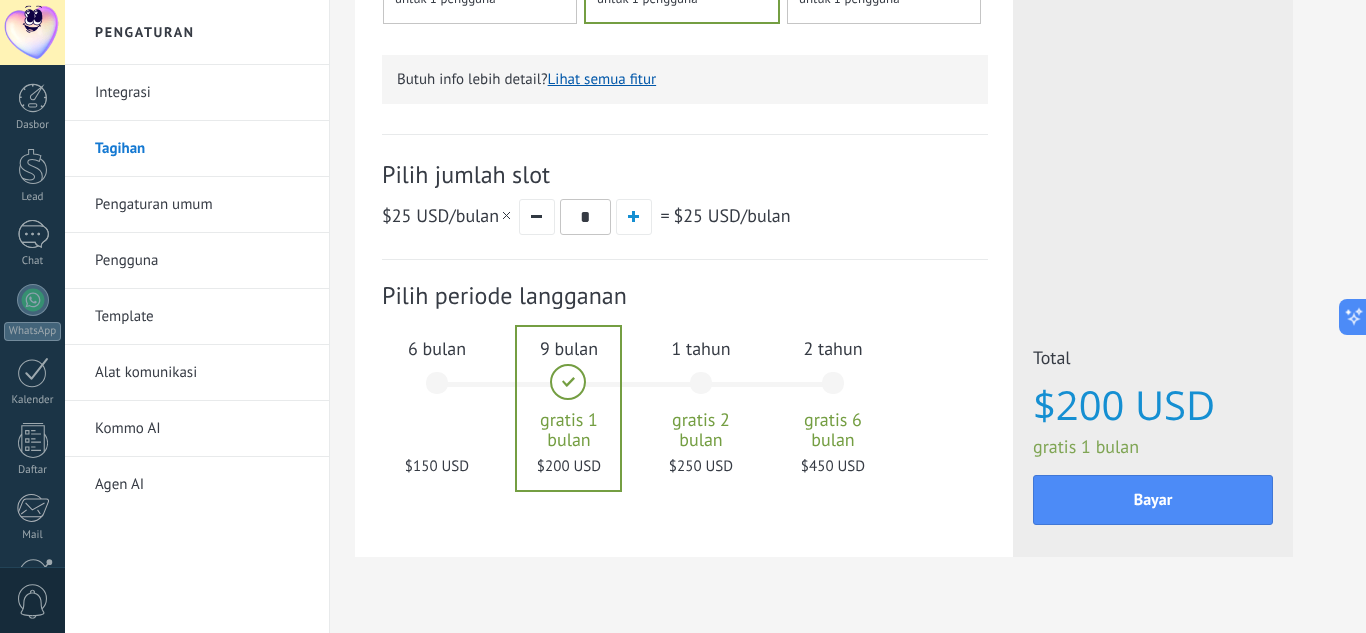 click on "[NUMBER] bulan
[PRICE] [CURRENCY]" at bounding box center (437, 392) 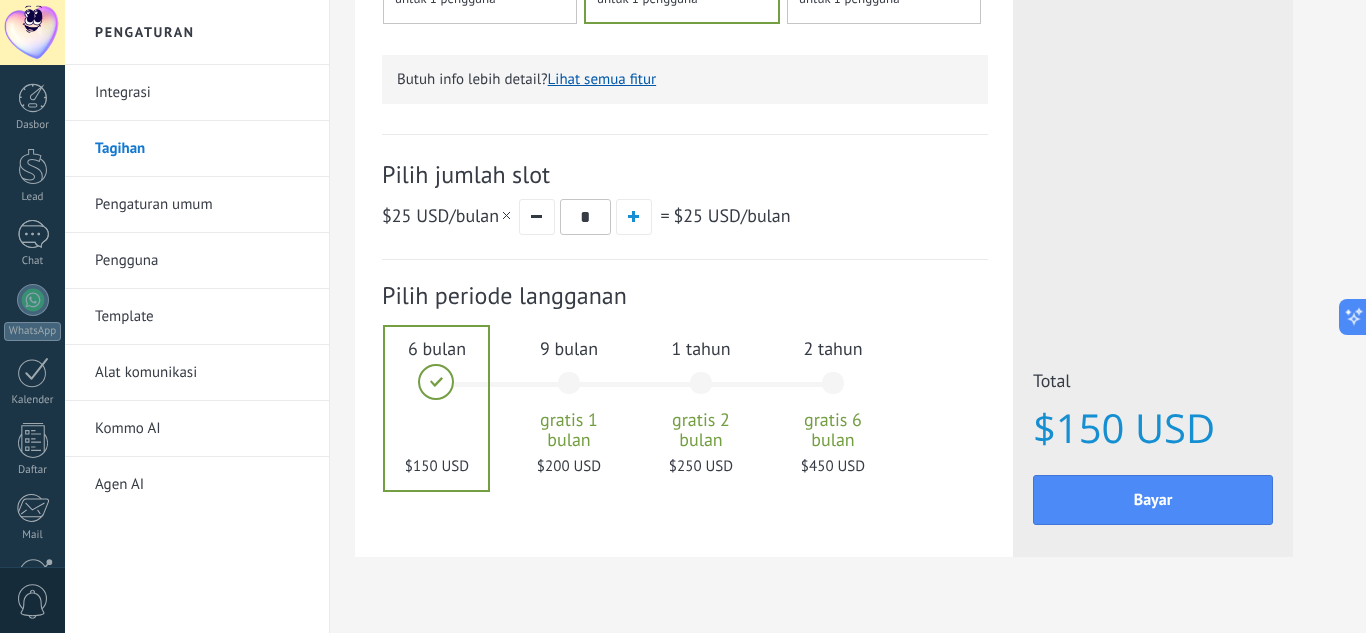 click on "gratis 1 bulan" at bounding box center [569, 430] 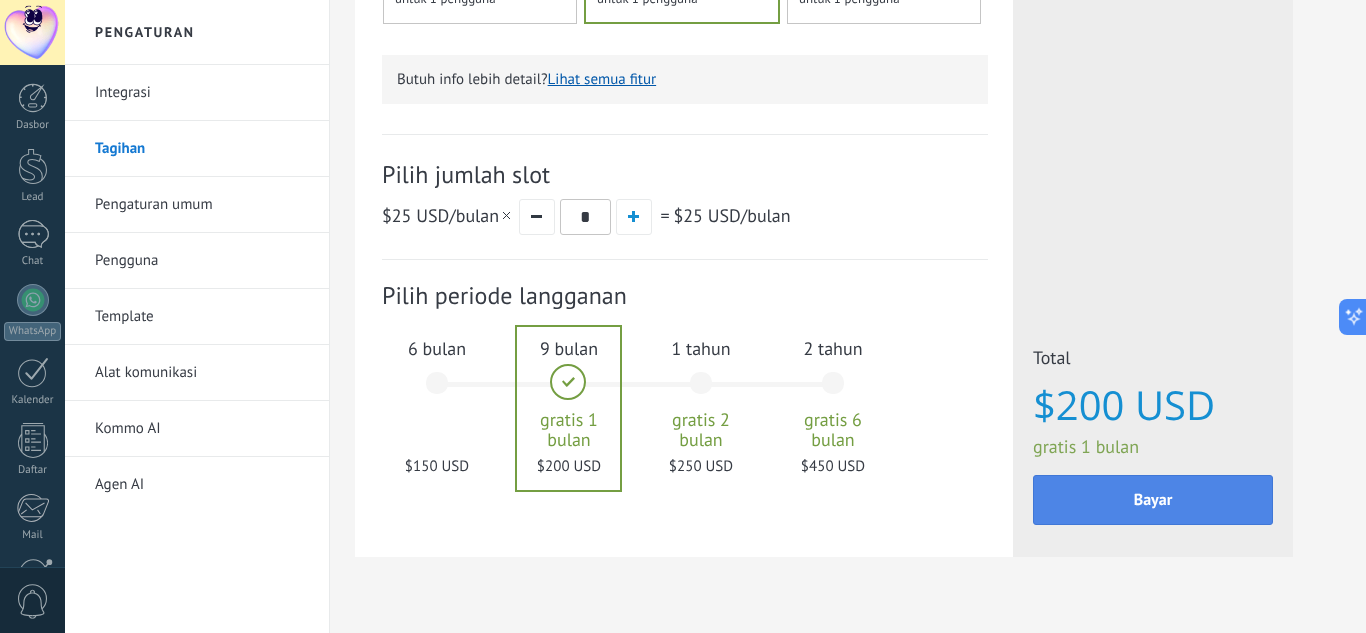 click on "Bayar" at bounding box center [1153, 500] 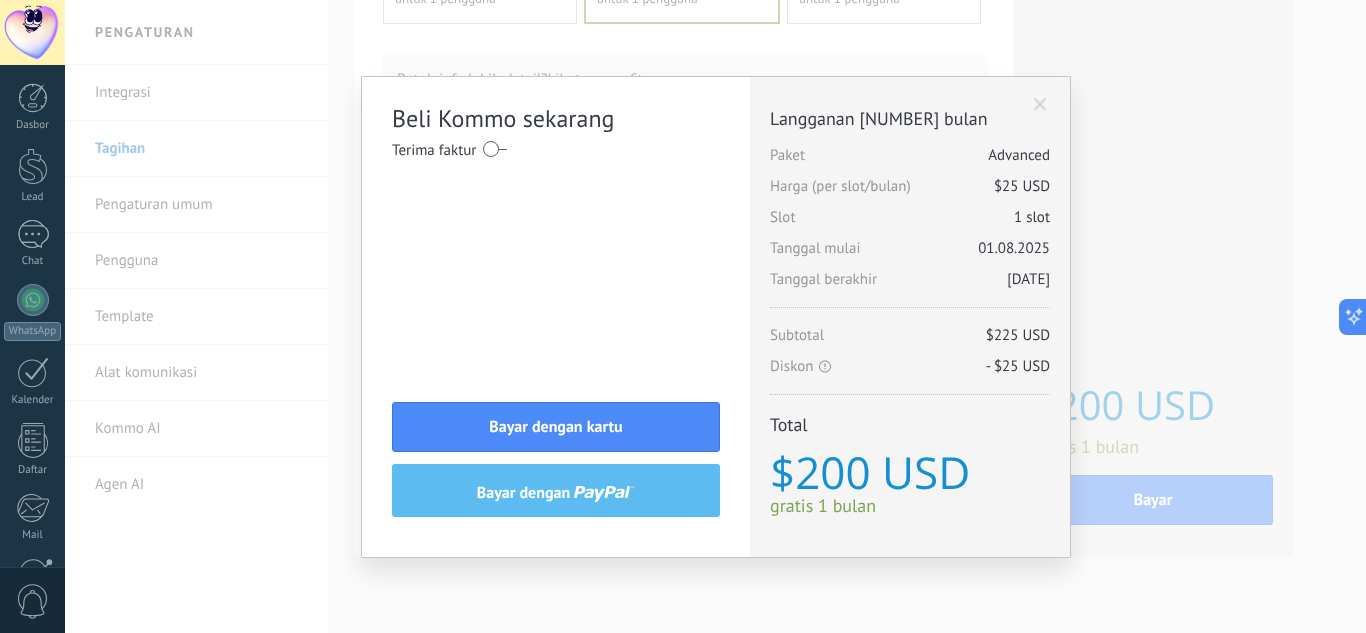 click at bounding box center [495, 149] 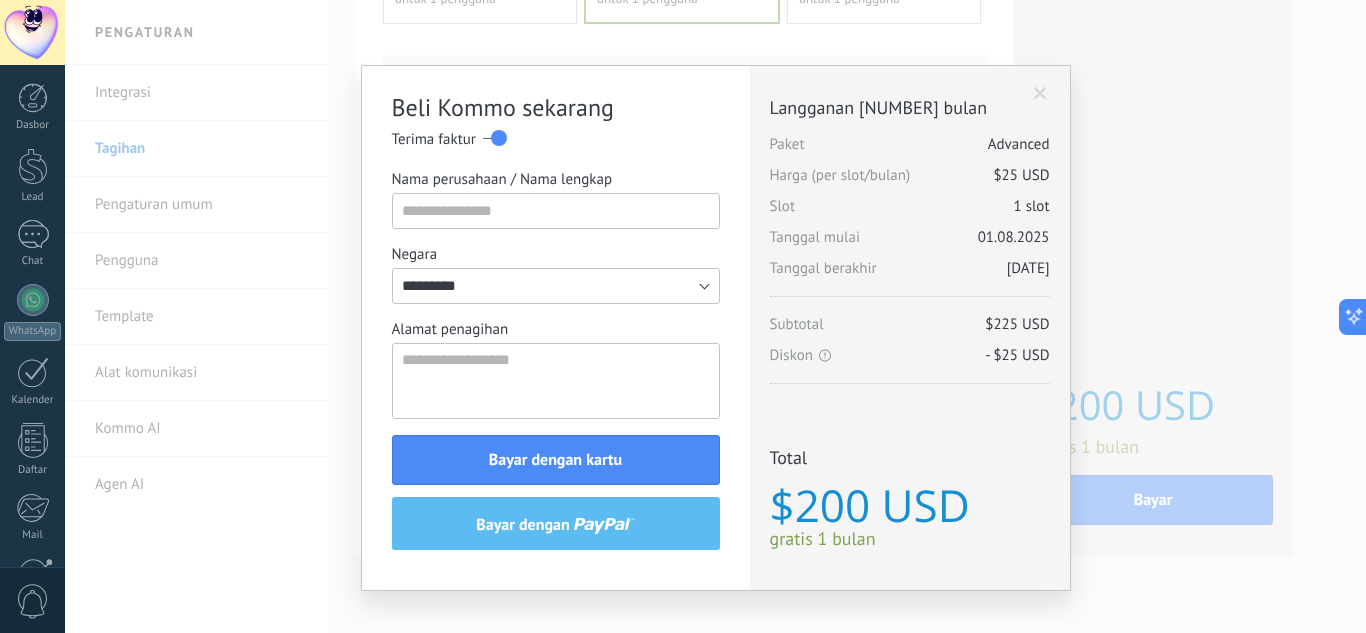 click on "Beli Kommo sekarang Terima faktur Nama perusahaan / Nama lengkap Negara Afghanistan Afrika Selatan Albania Aljazair Amerika Serikat Andorra Angola Antigua dan Barbuda Antillen Belanda Arab Saudi Argentina Armenia Aruba Australia Austria Azerbaijan Bahama Bahrain Bangladesh Barbados Belanda Belarus Belgia Belize Benin Bhutan Bolivia Bosnia dan Herzegovina Botswana Brasil Britania Raya Brunei Bulgaria Burkina Faso Burundi Chad Chili Cina Curacao Denmark Djibouti Dominika Dronning Maud Land Ekuador El Salvador Eritrea Estonia Ethiopia Fiji Filipina Finlandia Gabon Gambia Georgia Georgia Selatan dan Kepulauan Sandwich Selatan Ghana Greenland Grenada Guadeloupe Guam Guatemala Guinea Guinea Khatulistiwa Guinea-Bissau Guyana Guyana Prancis Haiti Honduras Hong Kong SAR Cina Hongaria India Indonesia Irak Iran, Republik Islam Irlandia Islandia Israel Italia Jamaika Jepang Jerman Jersey Kamboja Kamerun Kanada Kazakhstan Kenya Kepulauan Aland Kepulauan Cocos (Keeling) Kepulauan Cook Kepulauan Faroe Kepulauan Marshall" at bounding box center (715, 316) 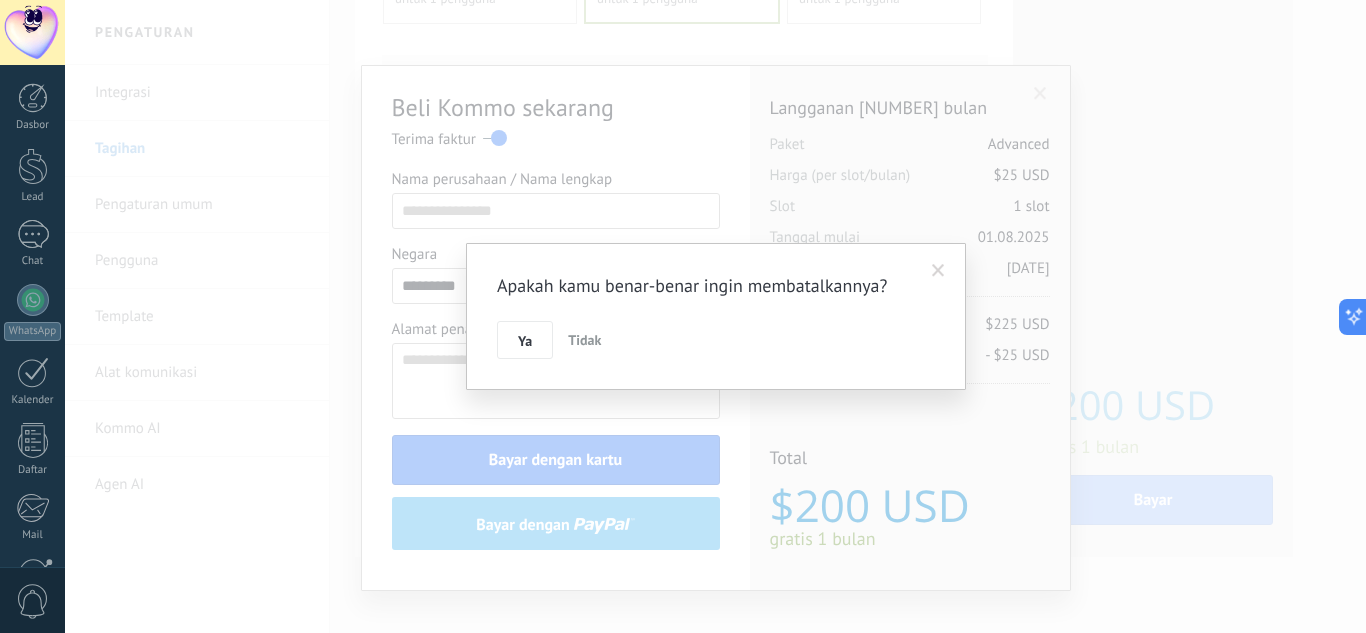 click on "Tidak" at bounding box center (584, 340) 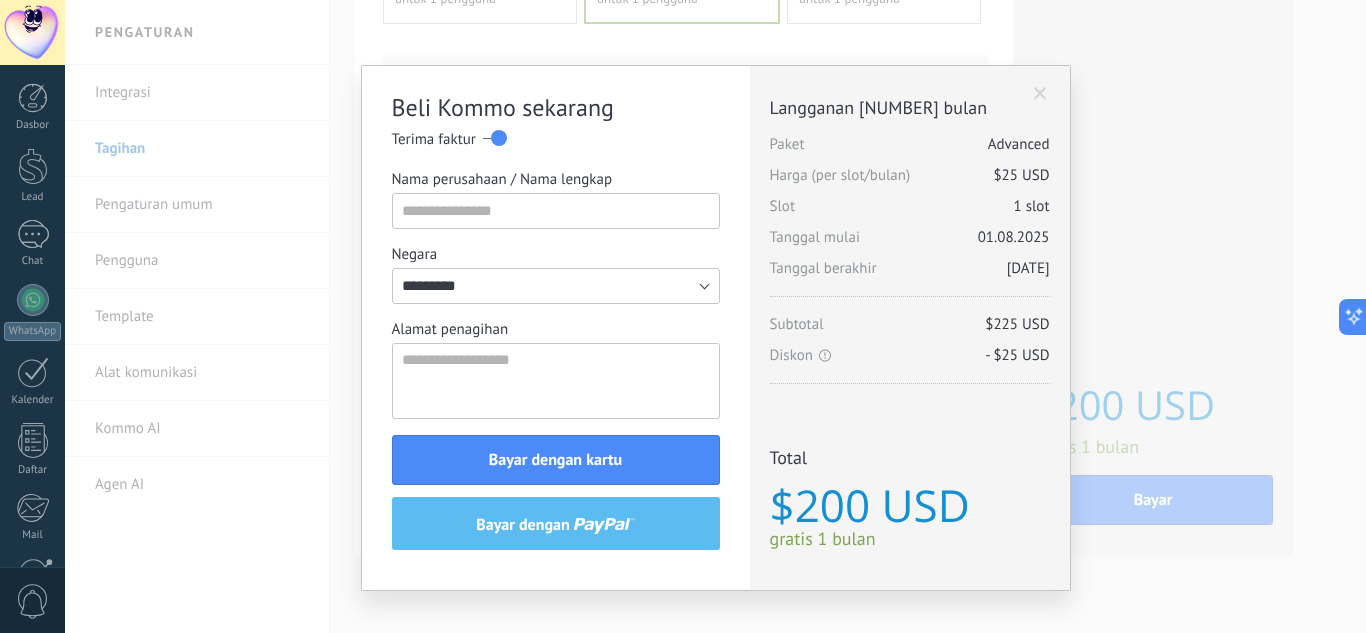 click at bounding box center (1040, 94) 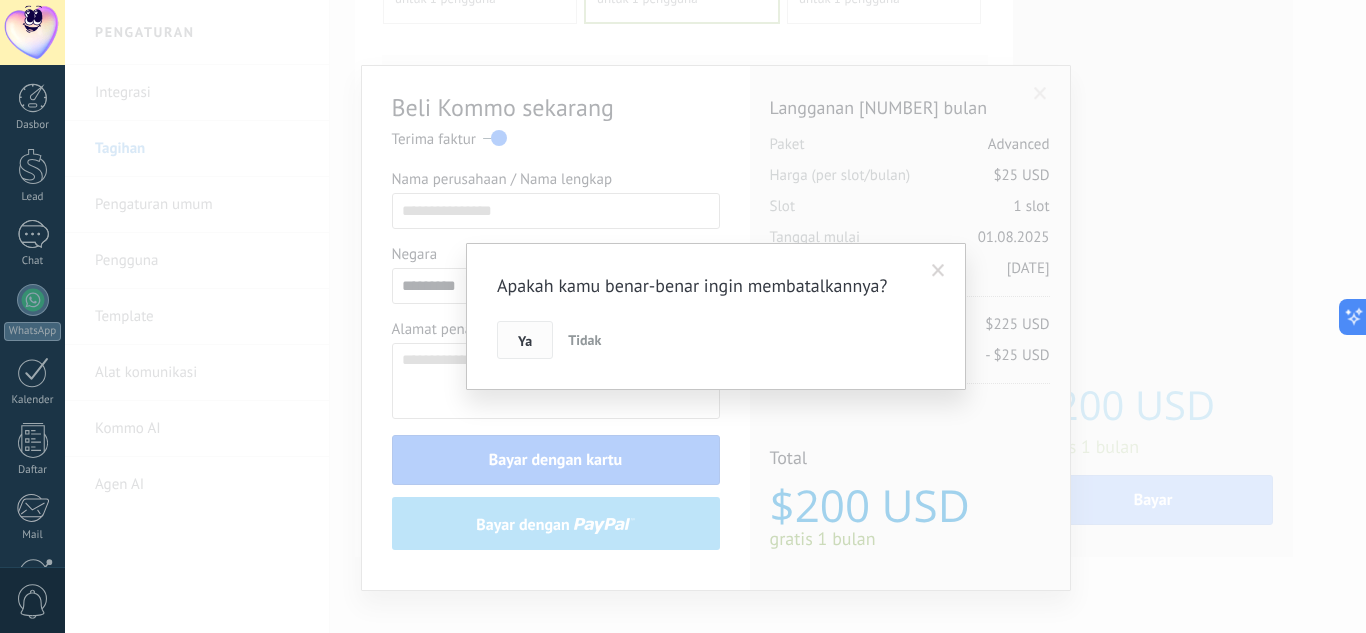click on "Ya" at bounding box center (525, 341) 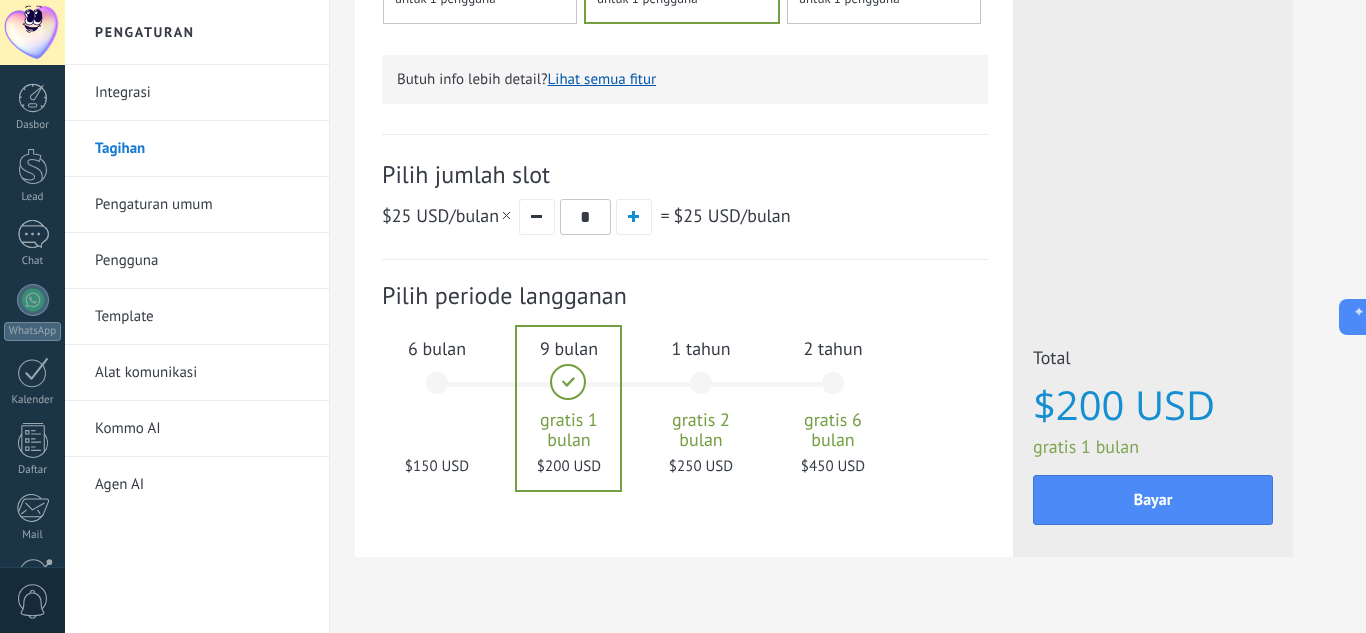 click on "Berlangganan:
Pilih periode langganan
1 bulan
2 bulan" at bounding box center [685, 394] 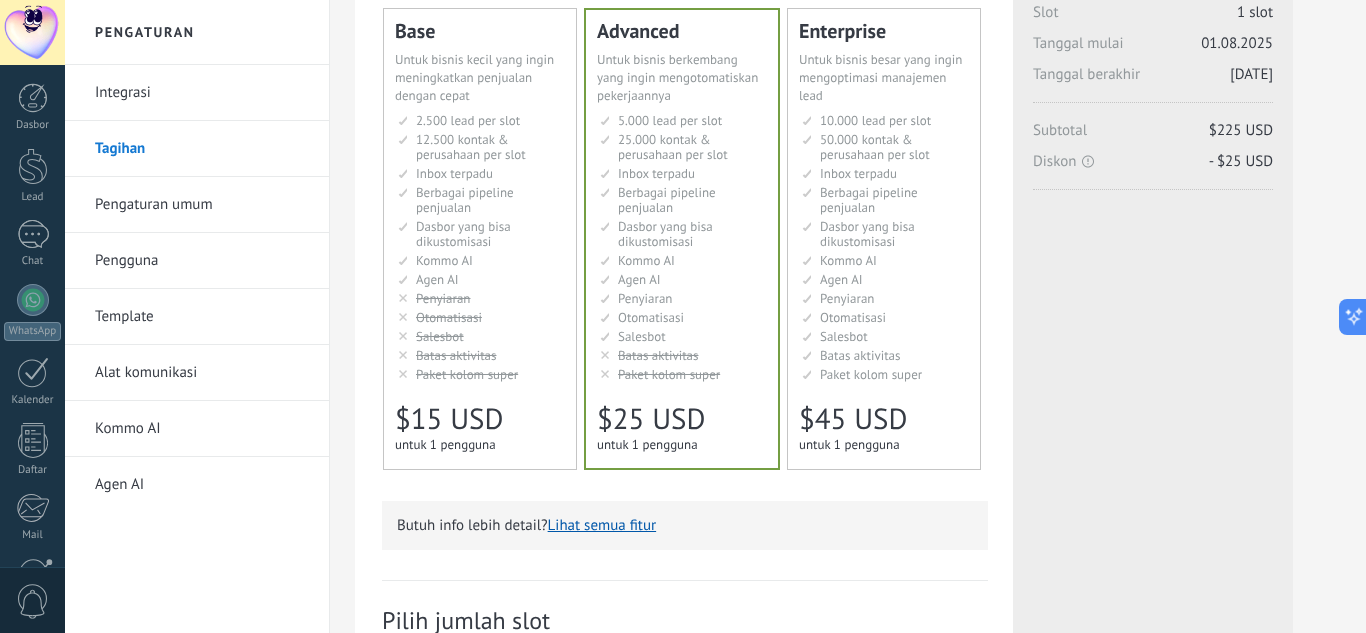 scroll, scrollTop: 0, scrollLeft: 0, axis: both 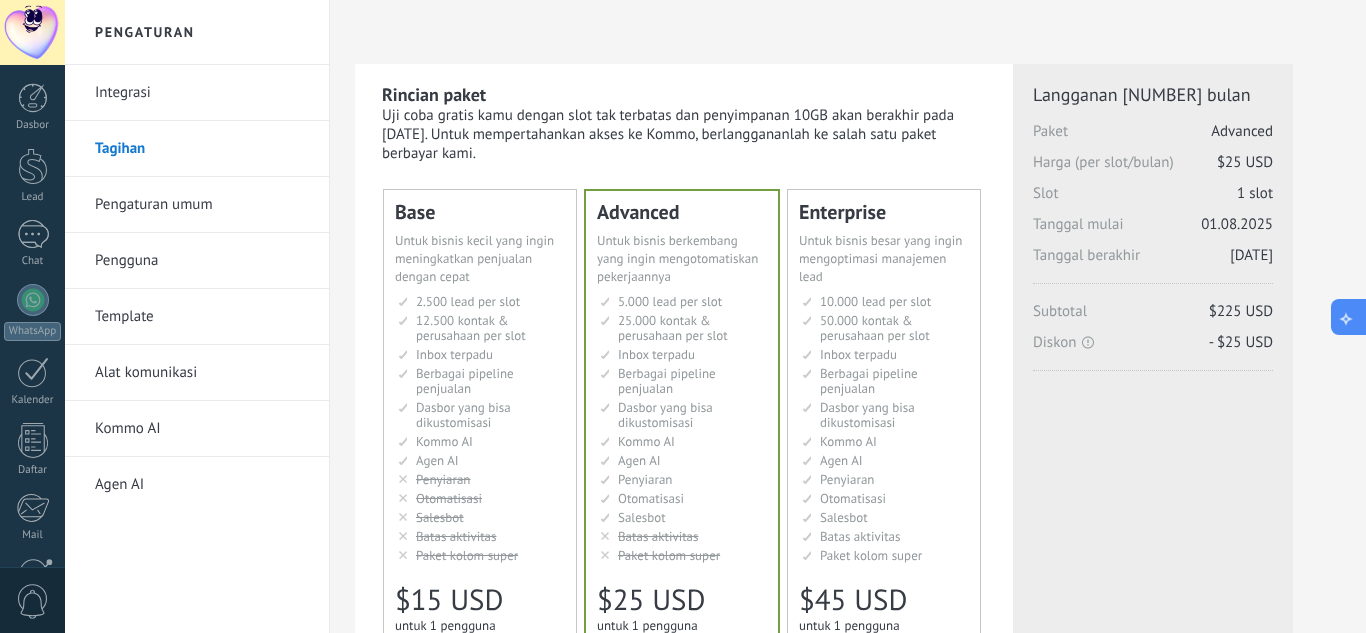 click 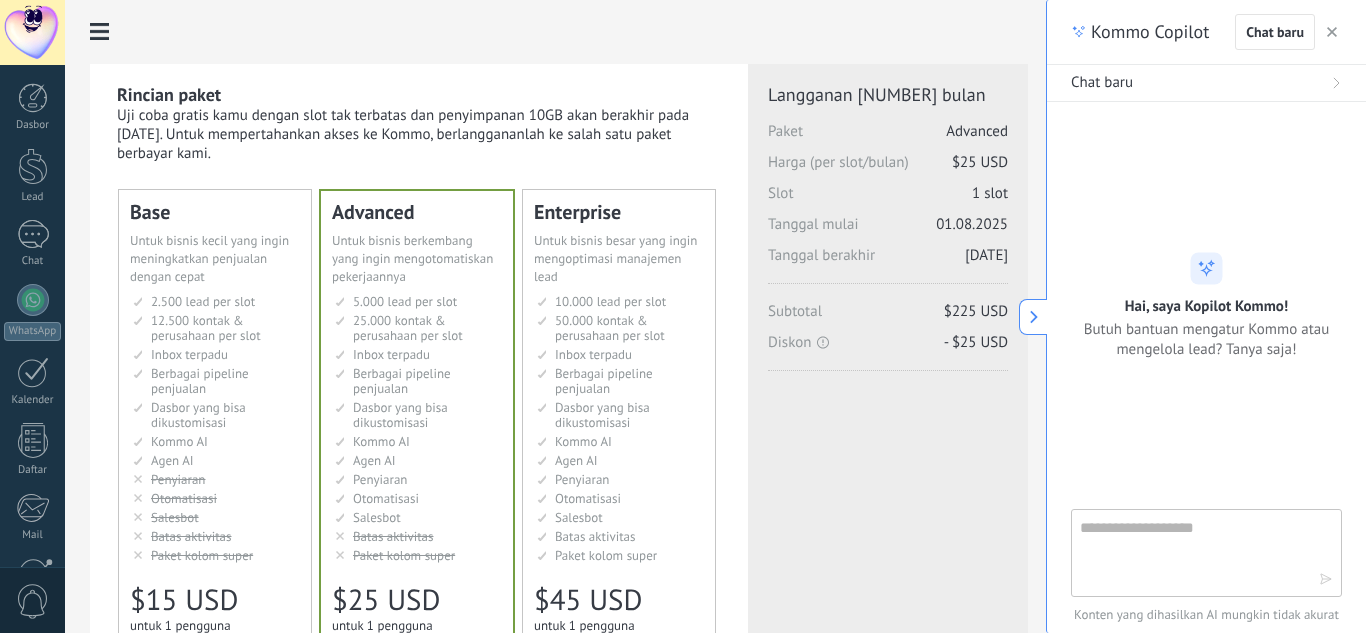 click on "Rincian paket
Uji coba gratis kamu dengan slot tak terbatas dan penyimpanan 10GB akan berakhir pada 15/08/2025. Untuk mempertahankan akses ke Kommo, berlanggananlah ke salah satu paket berbayar kami.
Base
Для увеличения продаж в малом бизнесе
For small businesses that want to boost sales quickly
Para pequeñas empresas que quieren aumentar las ventas
对于数量较少的小型销售团队" at bounding box center (555, 649) 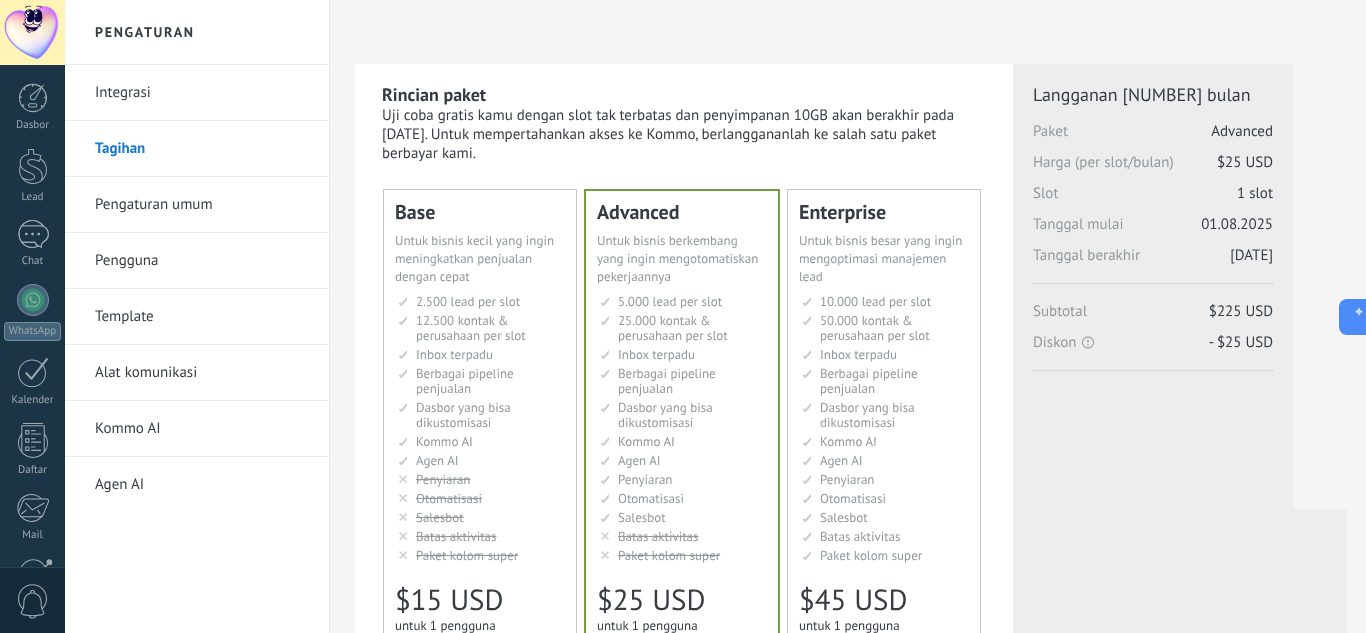 click on "Alat komunikasi" at bounding box center (202, 373) 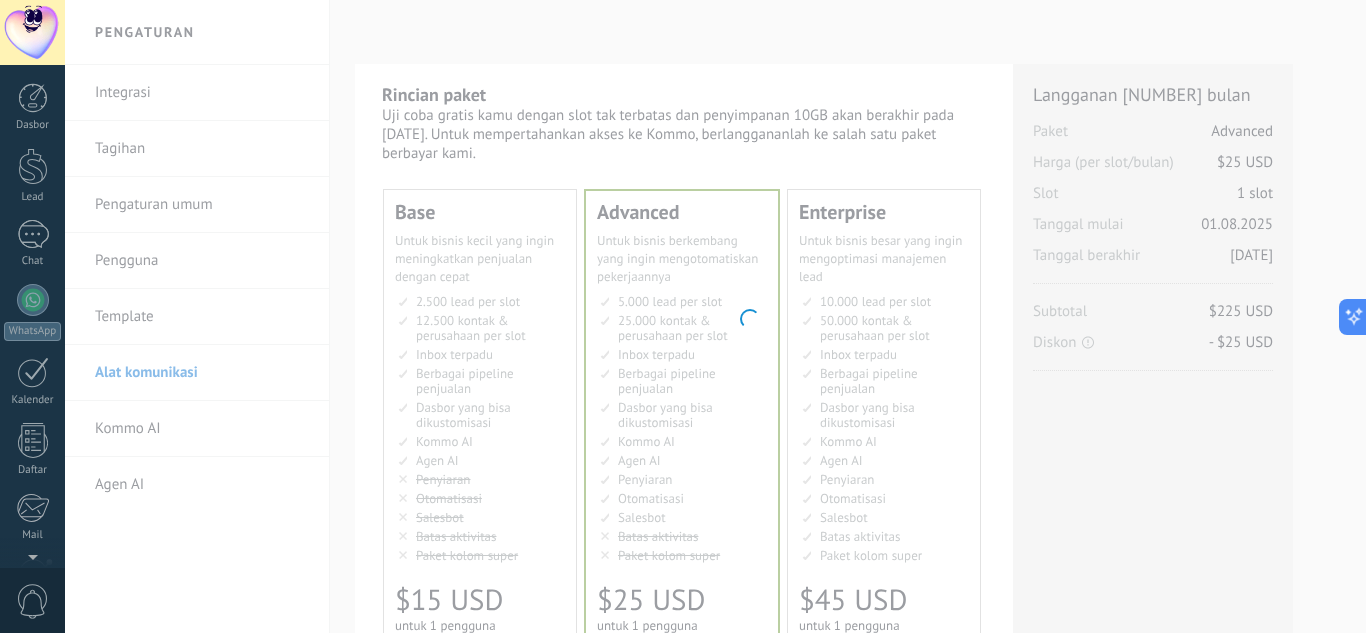 scroll, scrollTop: 199, scrollLeft: 0, axis: vertical 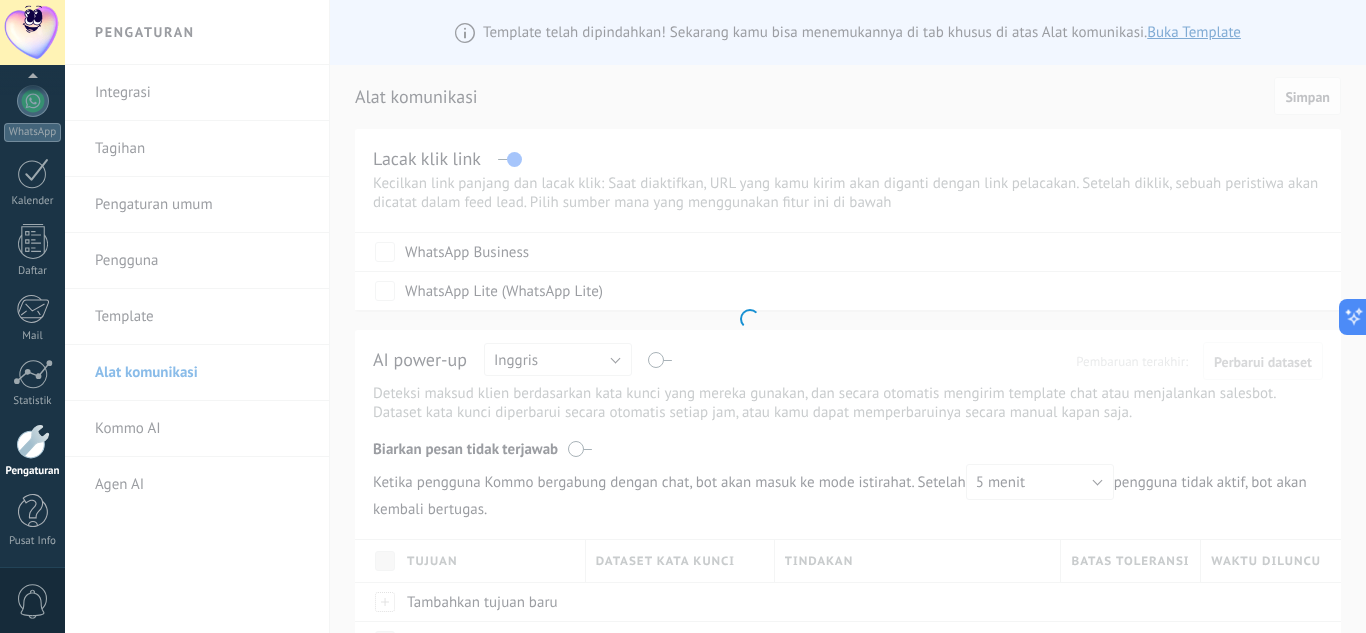 click on ".abccls-1,.abccls-2{fill-rule:evenodd}.abccls-2{fill:#fff} .abfcls-1{fill:none}.abfcls-2{fill:#fff} .abncls-1{isolation:isolate}.abncls-2{opacity:.06}.abncls-2,.abncls-3,.abncls-6{mix-blend-mode:multiply}.abncls-3{opacity:.15}.abncls-4,.abncls-8{fill:#fff}.abncls-5{fill:url(#abnlinear-gradient)}.abncls-6{opacity:.04}.abncls-7{fill:url(#abnlinear-gradient-2)}.abncls-8{fill-rule:evenodd} .abqst0{fill:#ffa200} .abwcls-1{fill:#252525} .cls-1{isolation:isolate} .acicls-1{fill:none} .aclcls-1{fill:#232323} .acnst0{display:none} .addcls-1,.addcls-2{fill:none;stroke-miterlimit:10}.addcls-1{stroke:#dfe0e5}.addcls-2{stroke:#a1a7ab} .adecls-1,.adecls-2{fill:none;stroke-miterlimit:10}.adecls-1{stroke:#dfe0e5}.adecls-2{stroke:#a1a7ab} .adqcls-1{fill:#8591a5;fill-rule:evenodd} .aeccls-1{fill:#5c9f37} .aeecls-1{fill:#f86161} .aejcls-1{fill:#8591a5;fill-rule:evenodd} .aekcls-1{fill-rule:evenodd} .aelcls-1{fill-rule:evenodd;fill:currentColor} .aemcls-1{fill-rule:evenodd;fill:currentColor} .aencls-2{fill:#f86161;opacity:.3}" at bounding box center (683, 316) 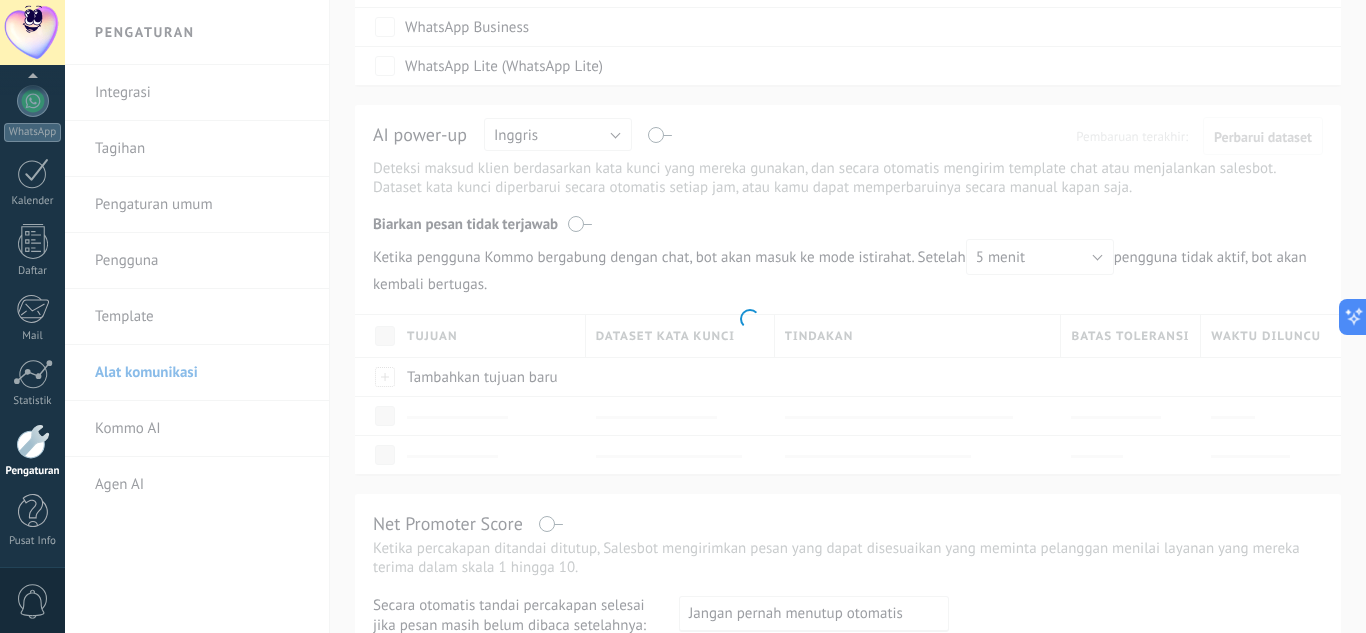 scroll, scrollTop: 276, scrollLeft: 0, axis: vertical 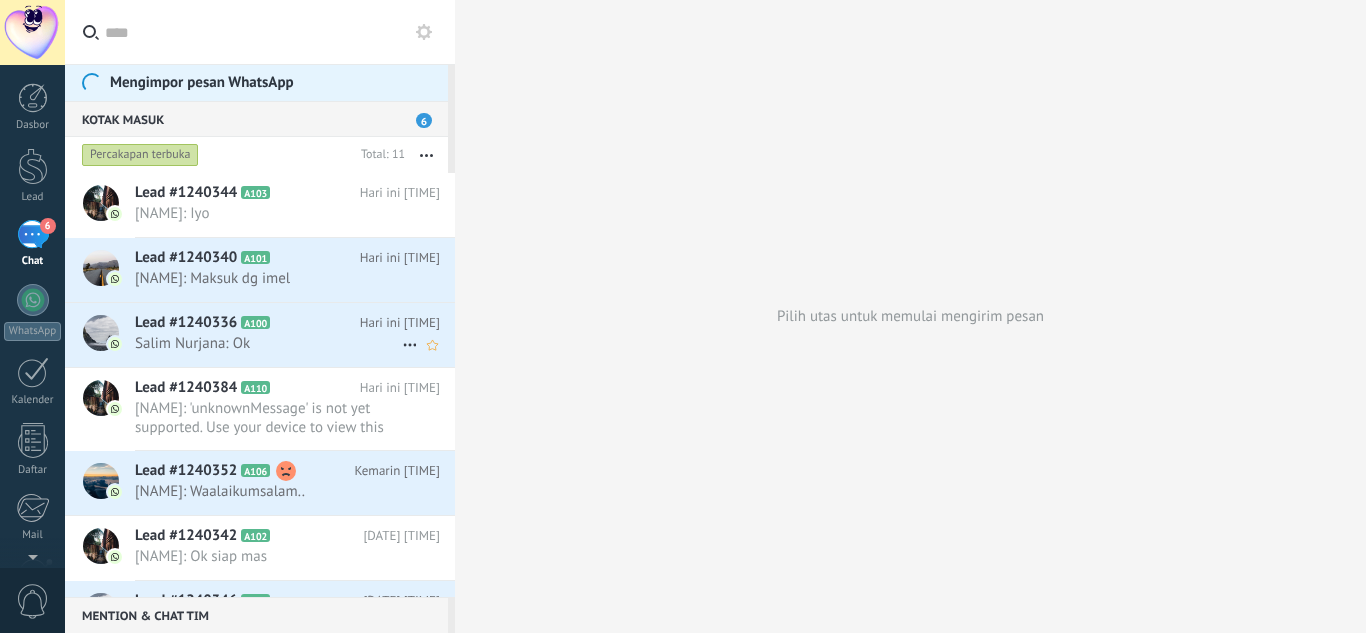 click on "Lead #1240336" at bounding box center [186, 323] 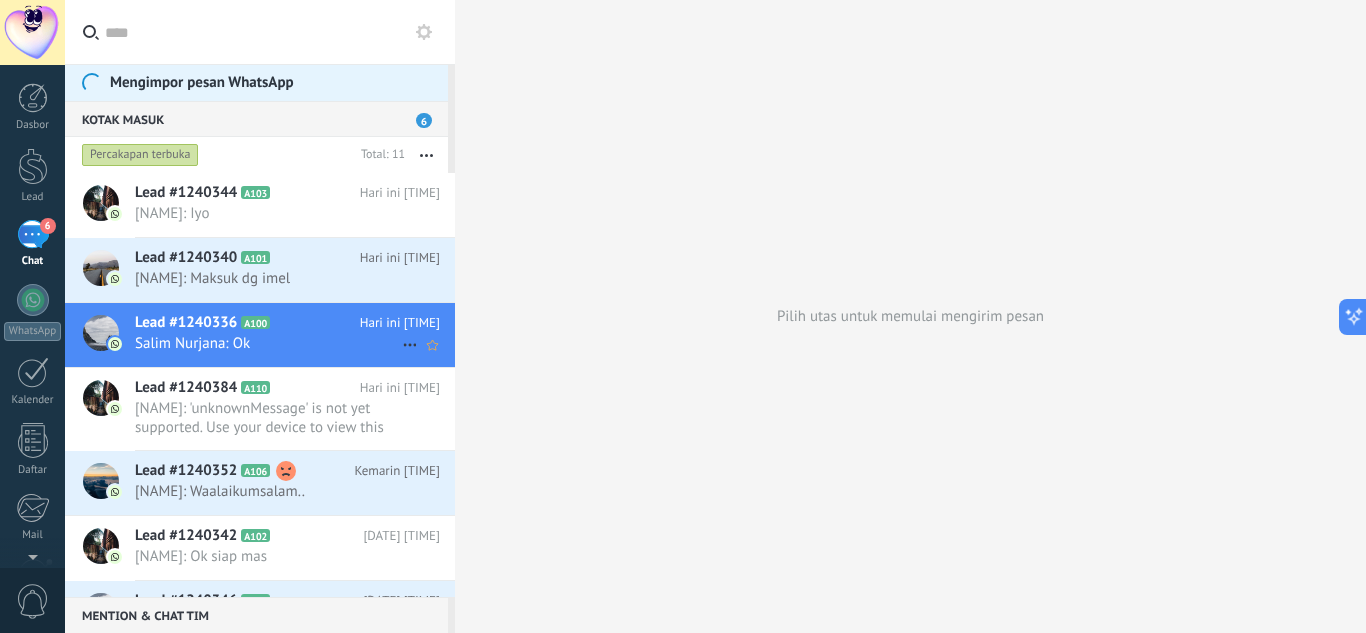 click on "Lead #1240336" at bounding box center (186, 323) 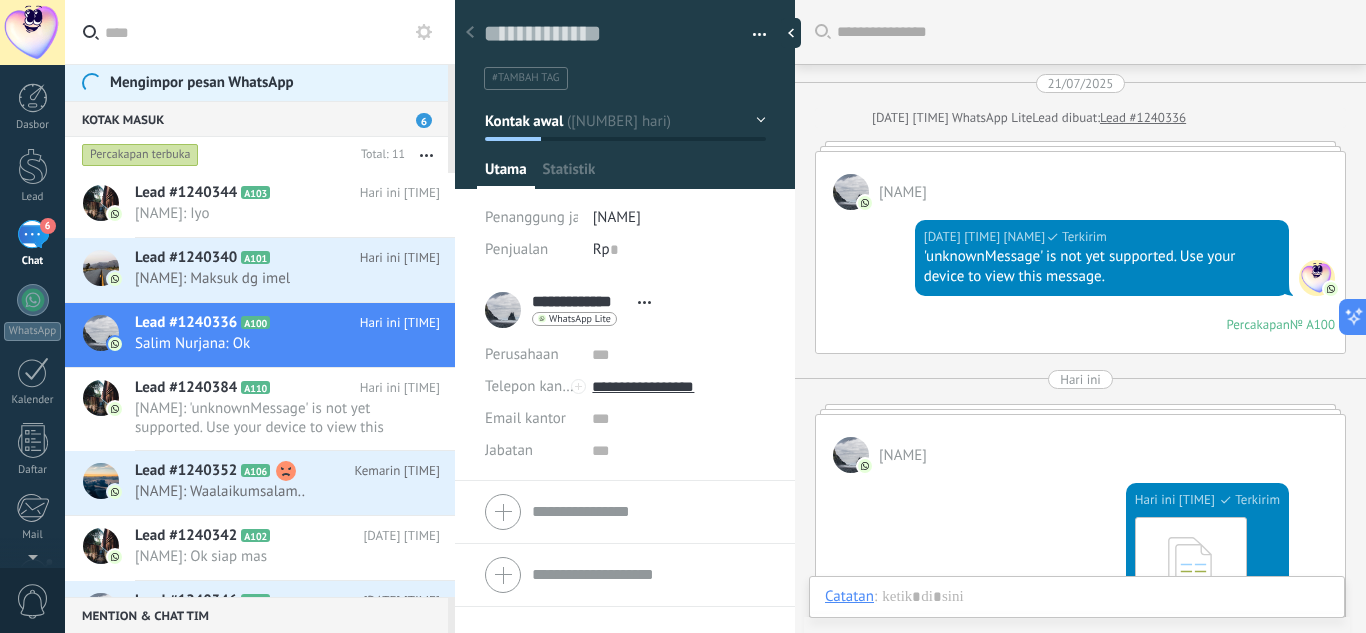 scroll, scrollTop: 550, scrollLeft: 0, axis: vertical 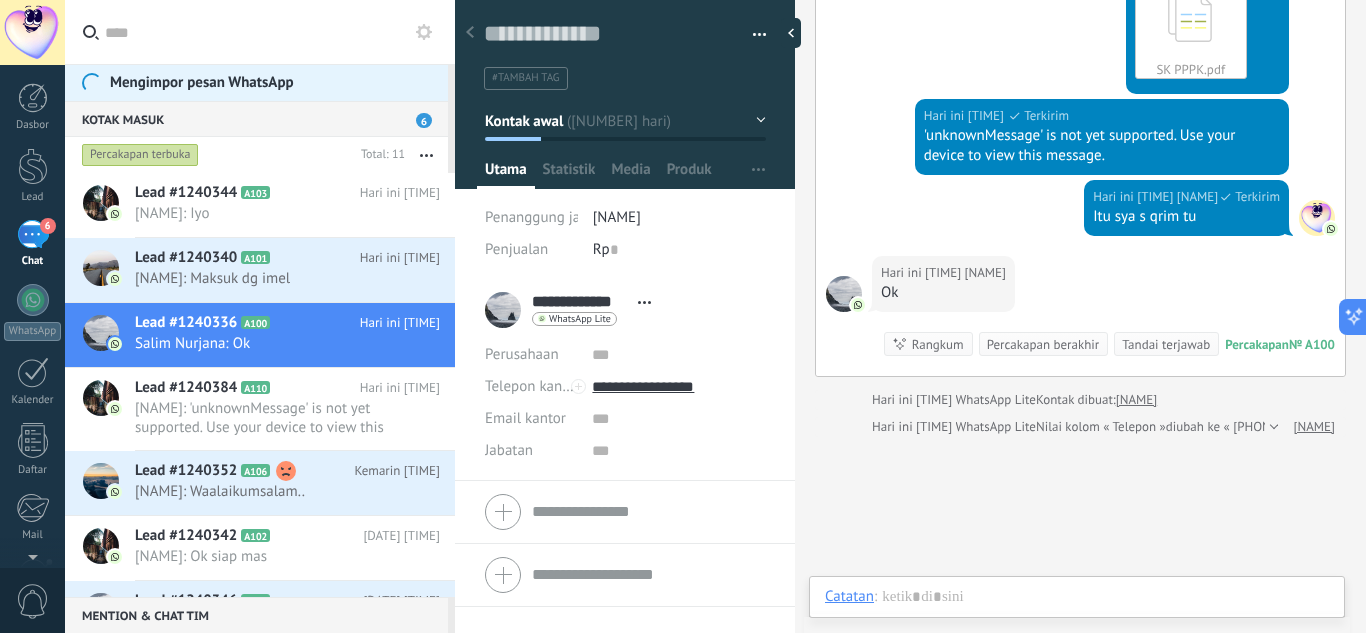 click on "**********" at bounding box center (625, 310) 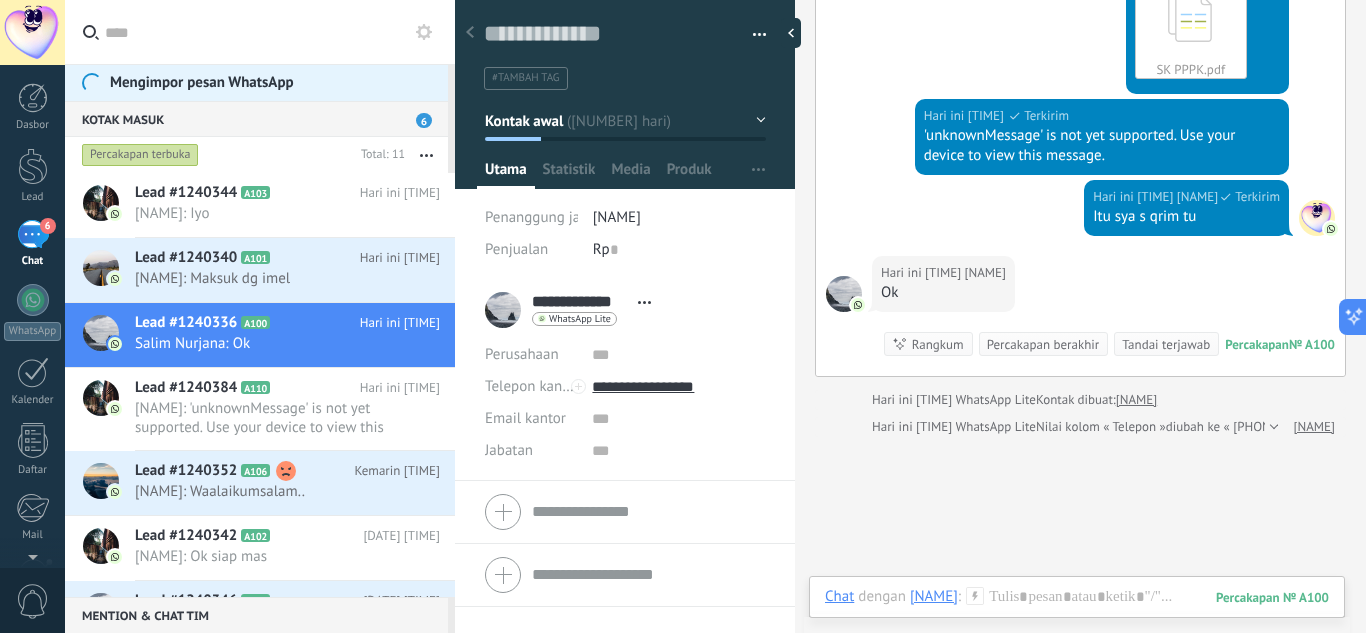 click at bounding box center [625, 88] 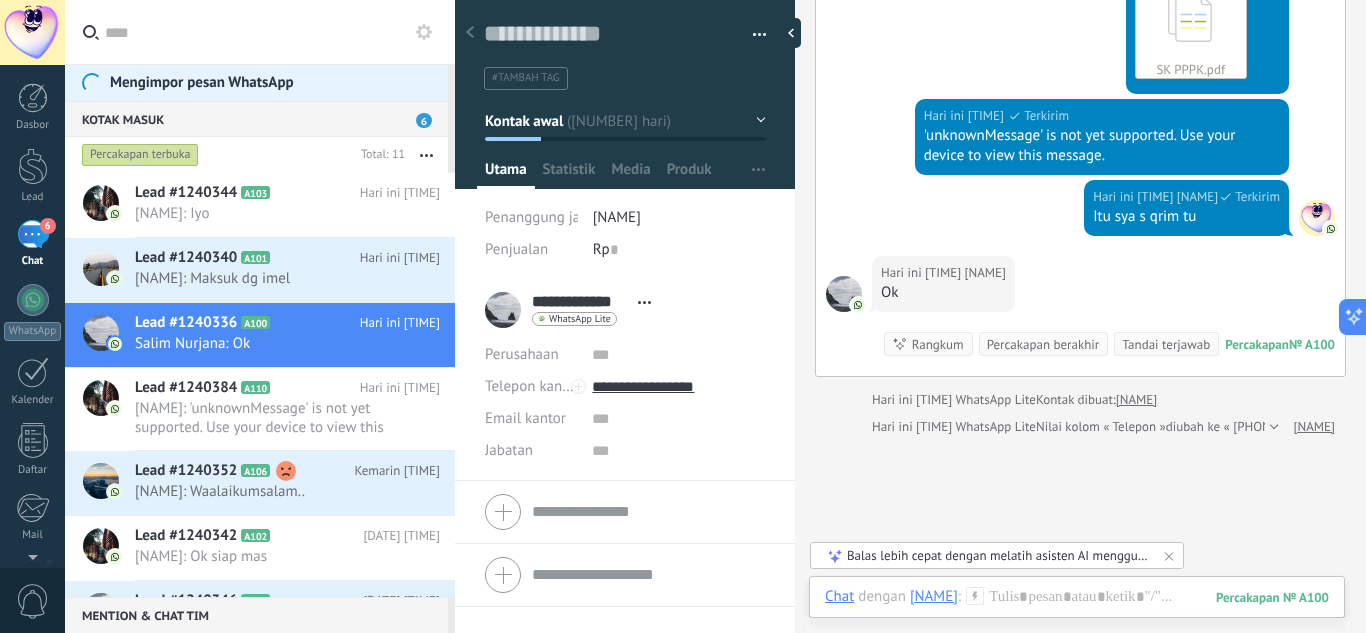 click on "Ok" at bounding box center (943, 293) 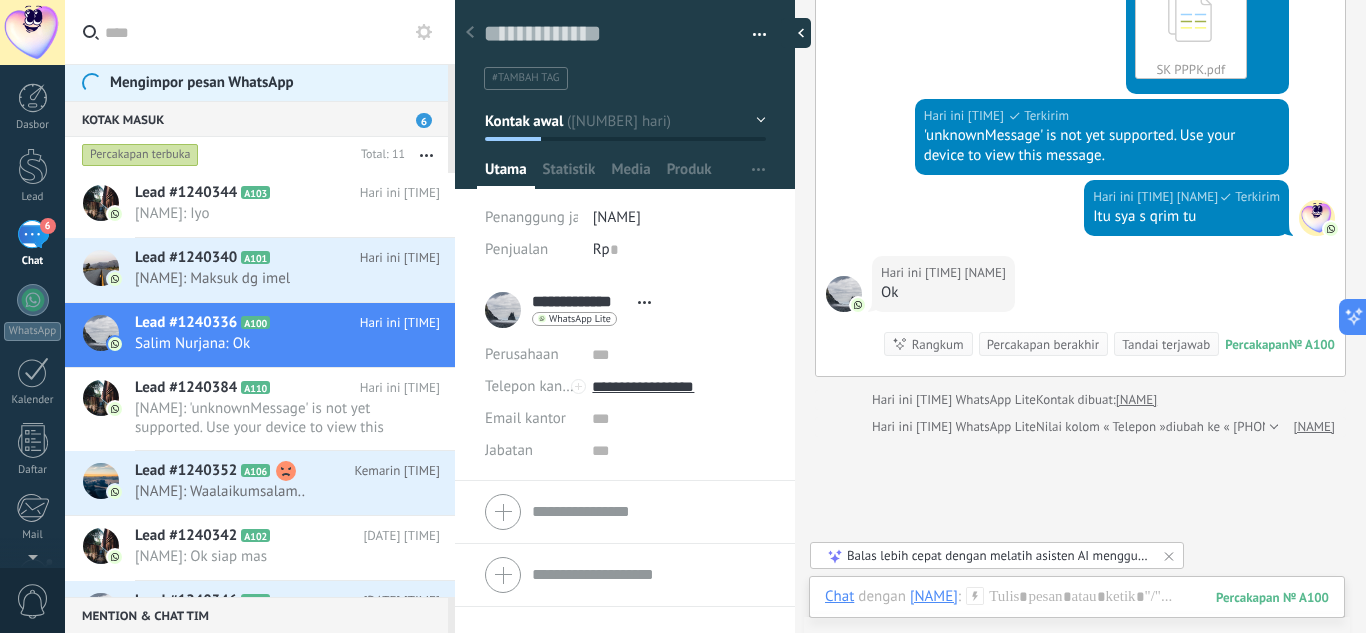 click at bounding box center (796, 33) 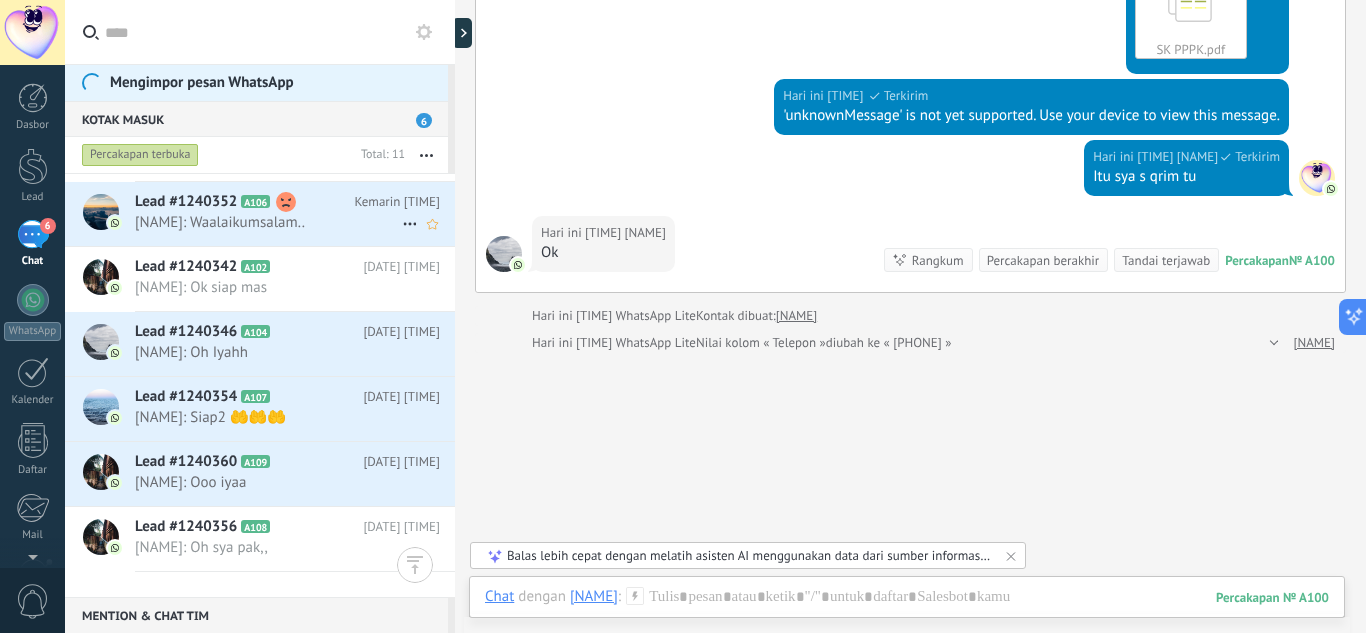 scroll, scrollTop: 0, scrollLeft: 0, axis: both 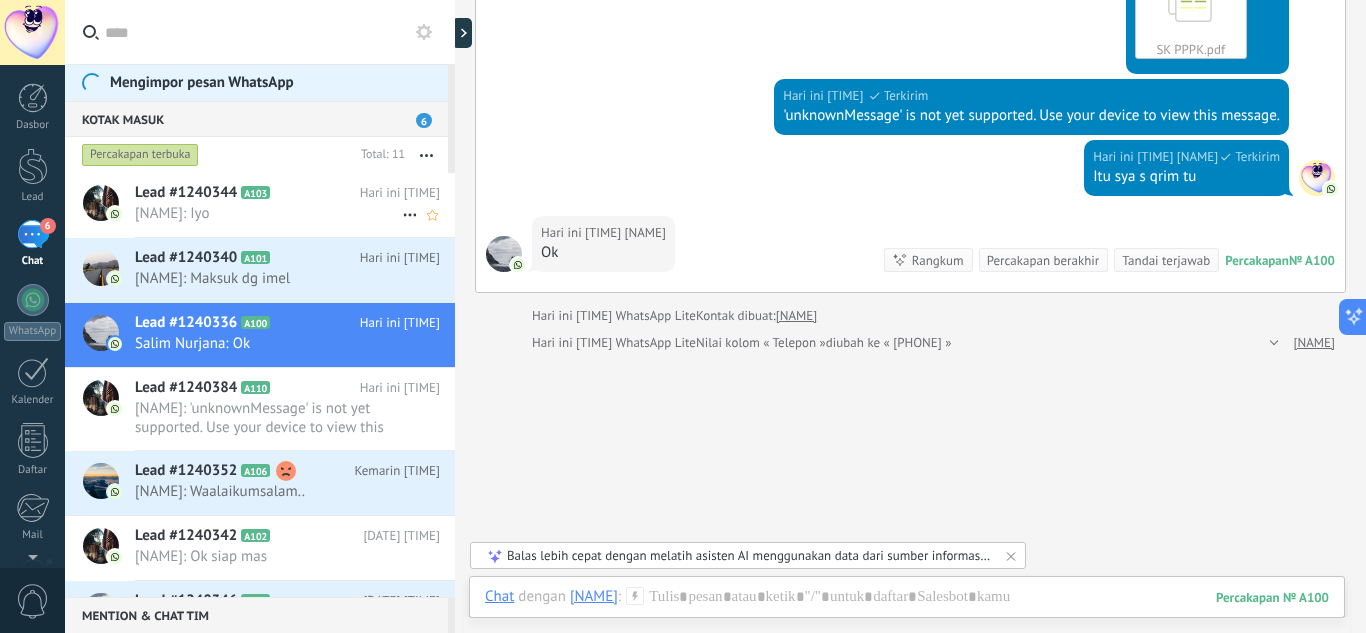 click on "[NAME]: Iyo" at bounding box center [268, 213] 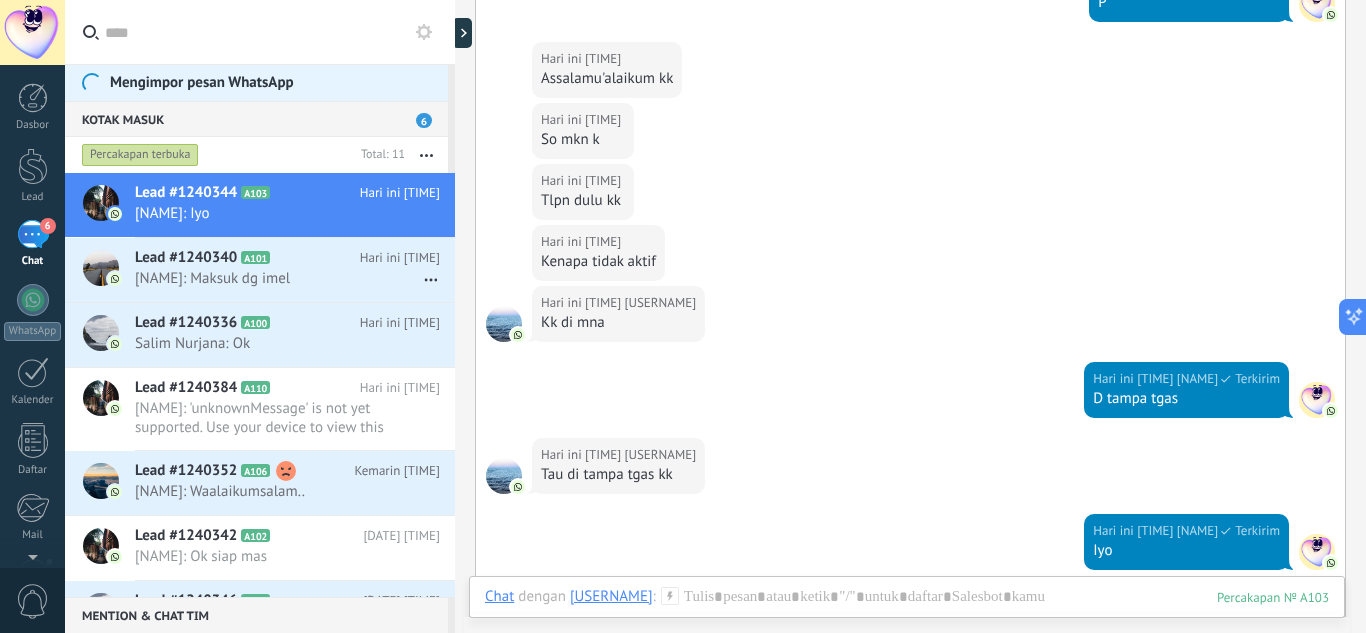 scroll, scrollTop: 3088, scrollLeft: 0, axis: vertical 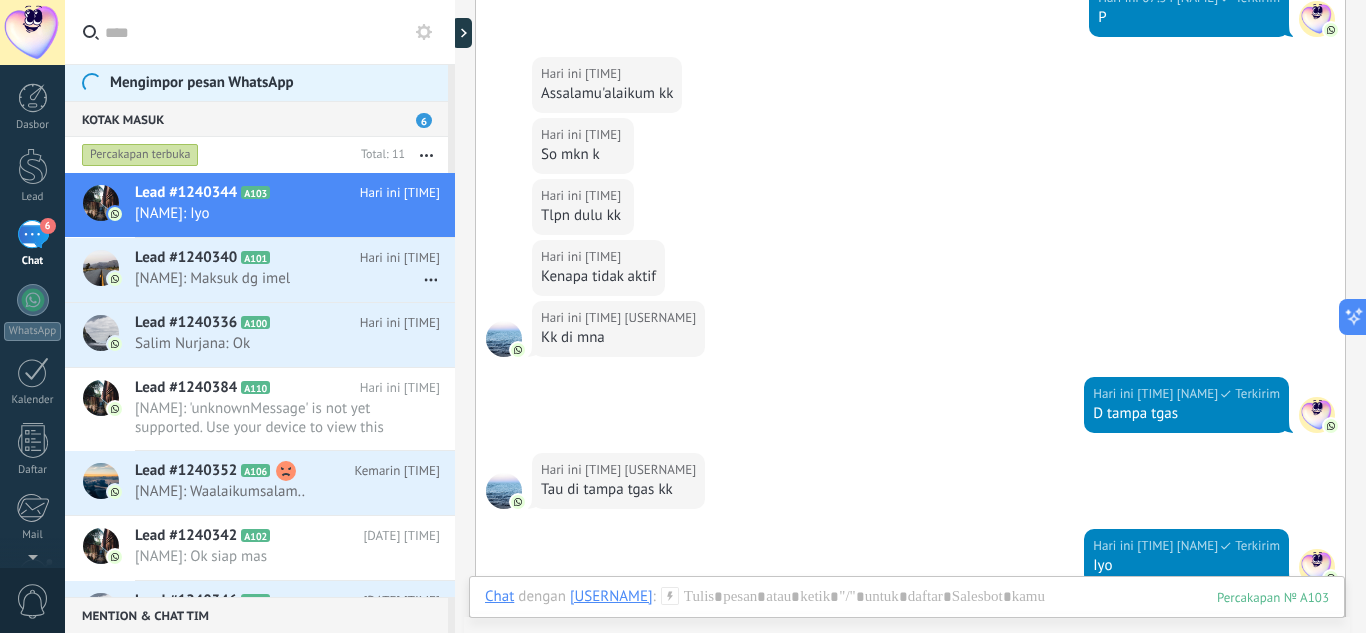 click on "Assalamu'alaikum kk" at bounding box center (607, 94) 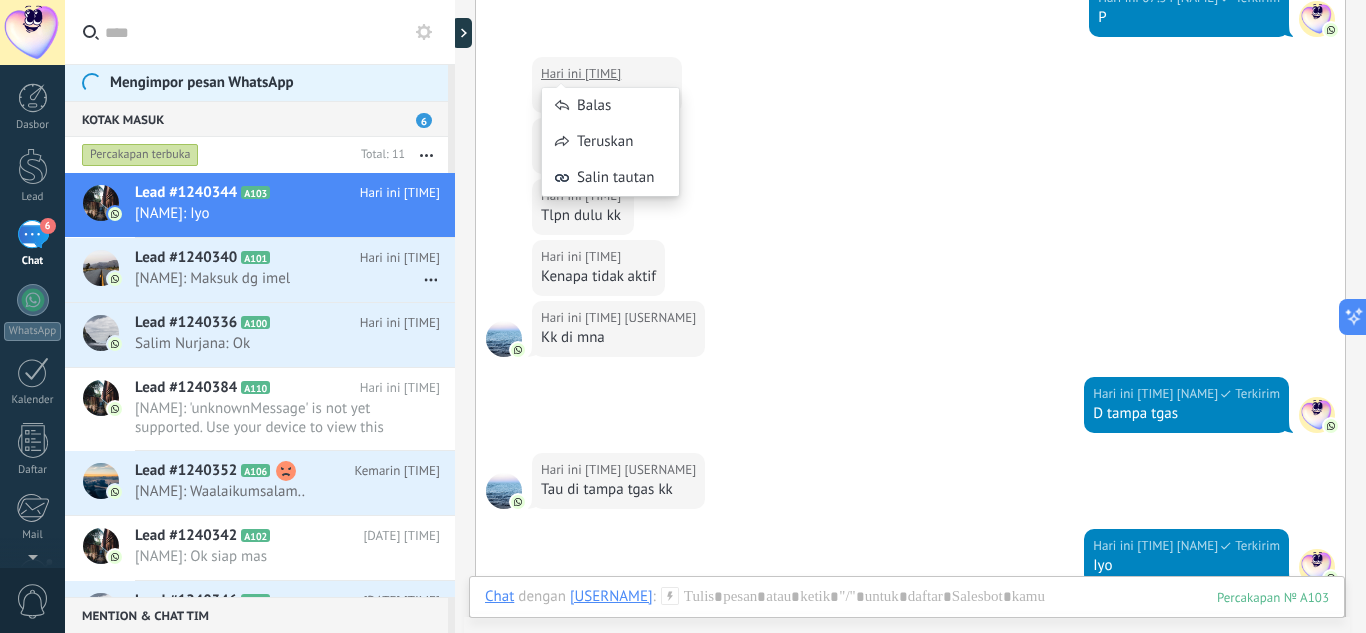 click on "Balas Teruskan Salin tautan" at bounding box center (610, 132) 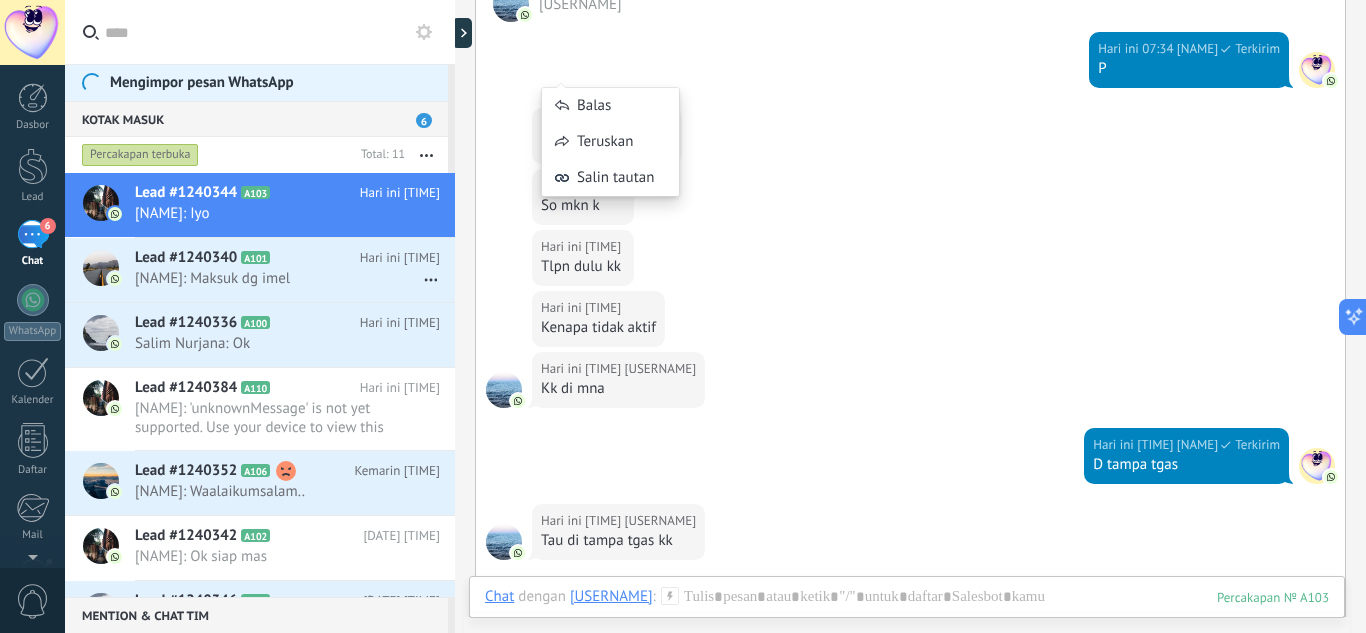 scroll, scrollTop: 3139, scrollLeft: 0, axis: vertical 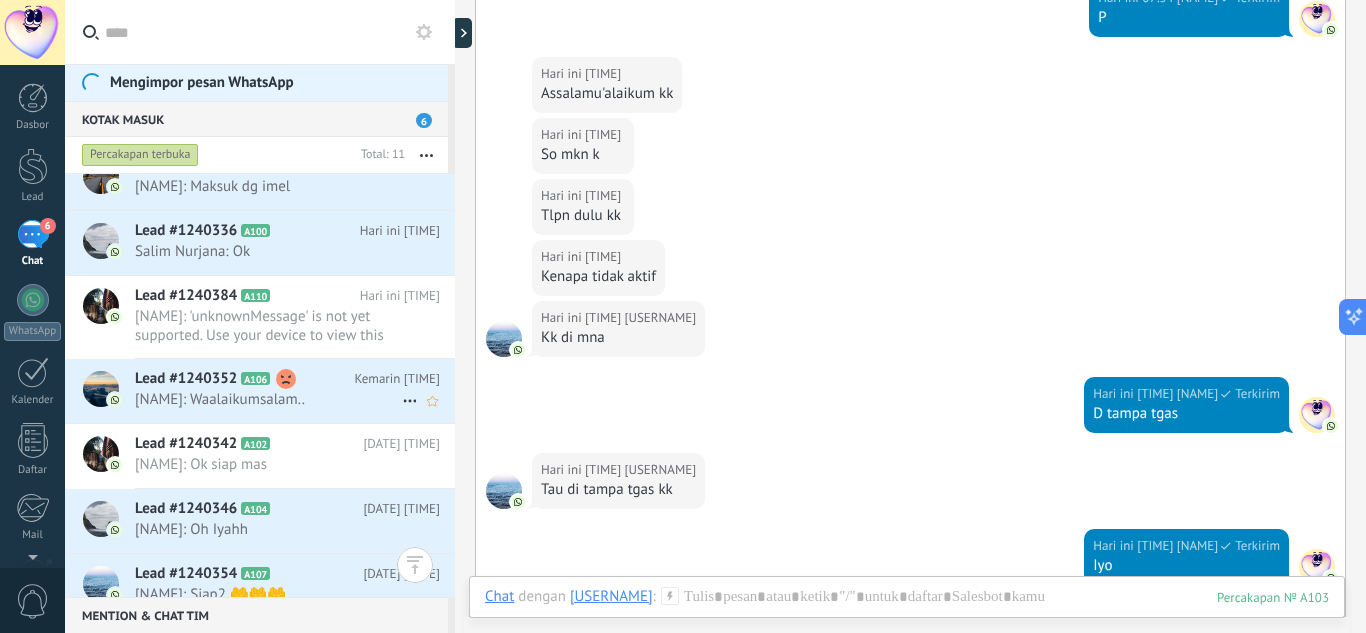 click on "[NAME]: Waalaikumsalam.." at bounding box center [268, 399] 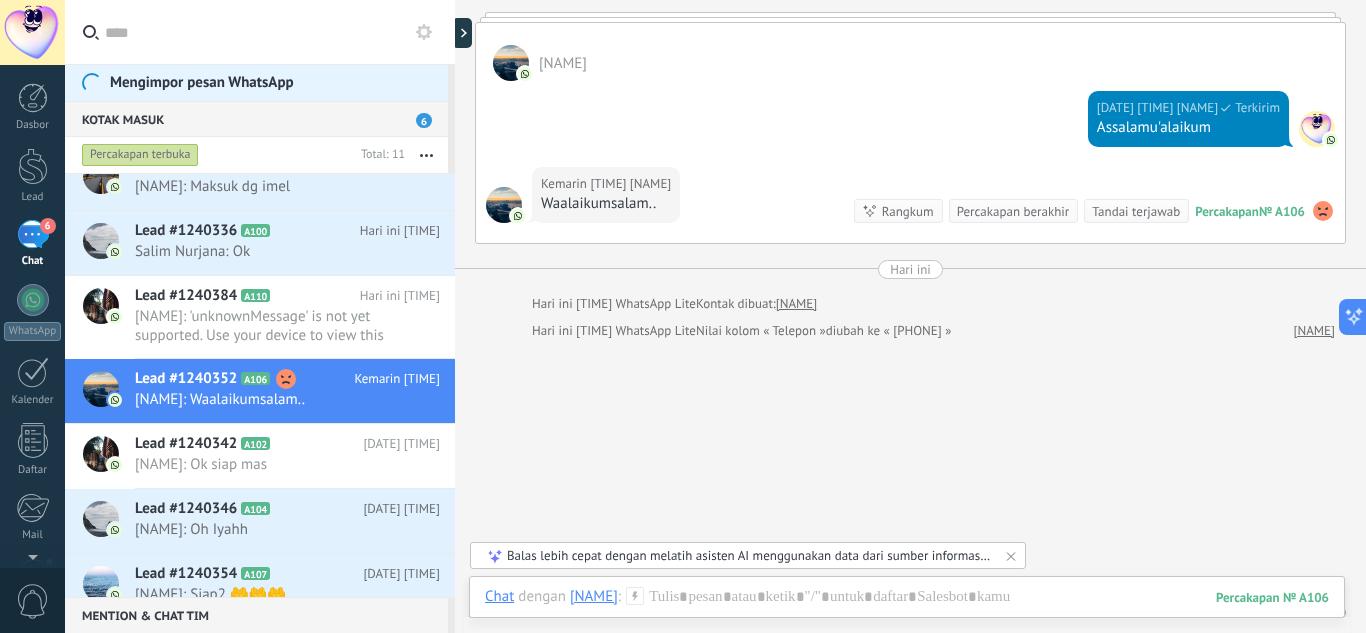 scroll, scrollTop: 760, scrollLeft: 0, axis: vertical 